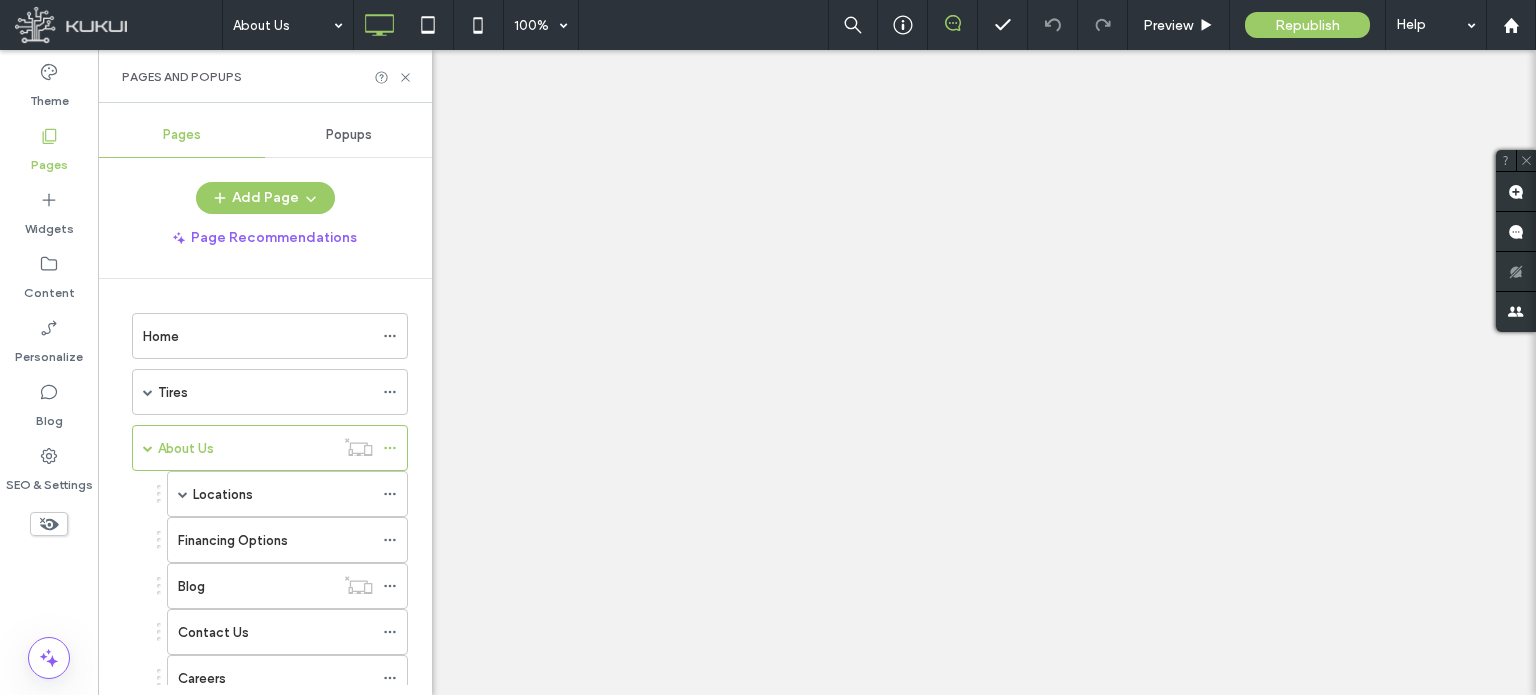 click at bounding box center (768, 347) 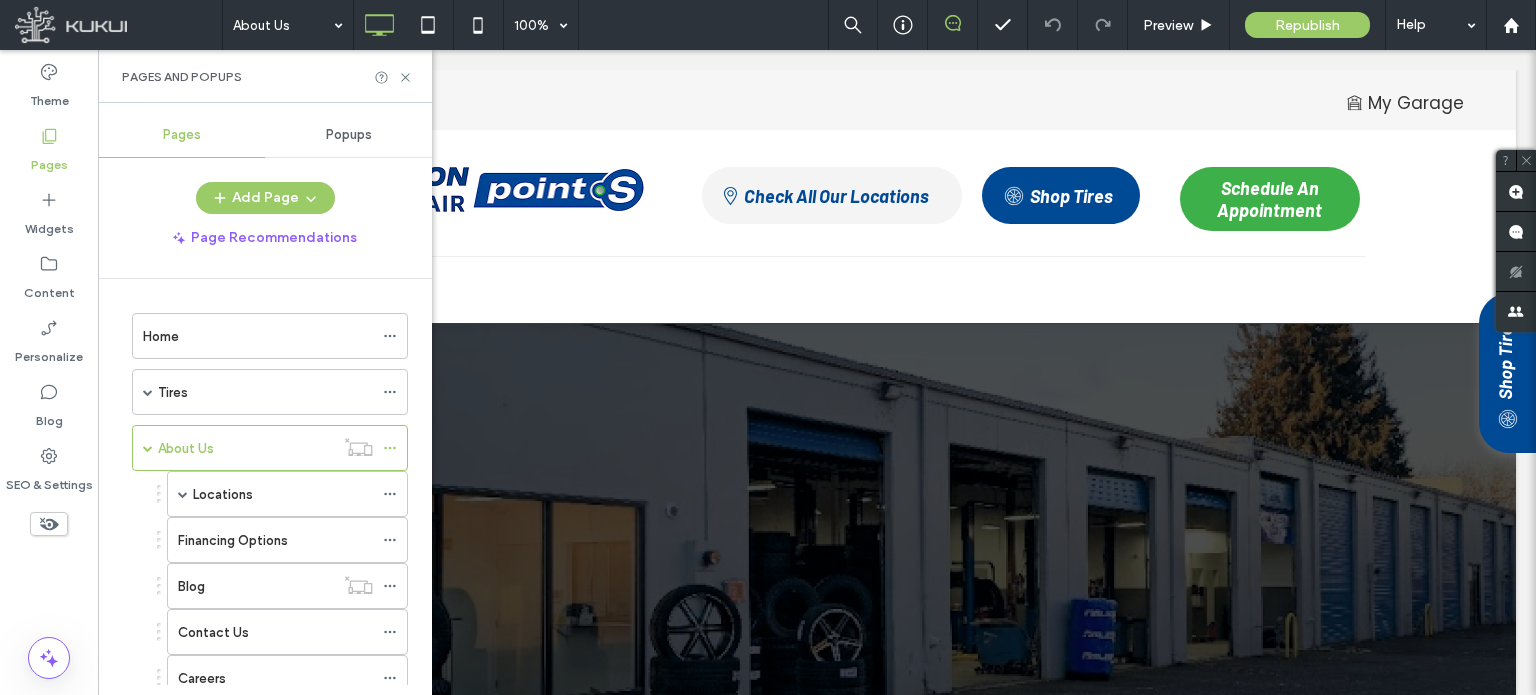 scroll, scrollTop: 0, scrollLeft: 0, axis: both 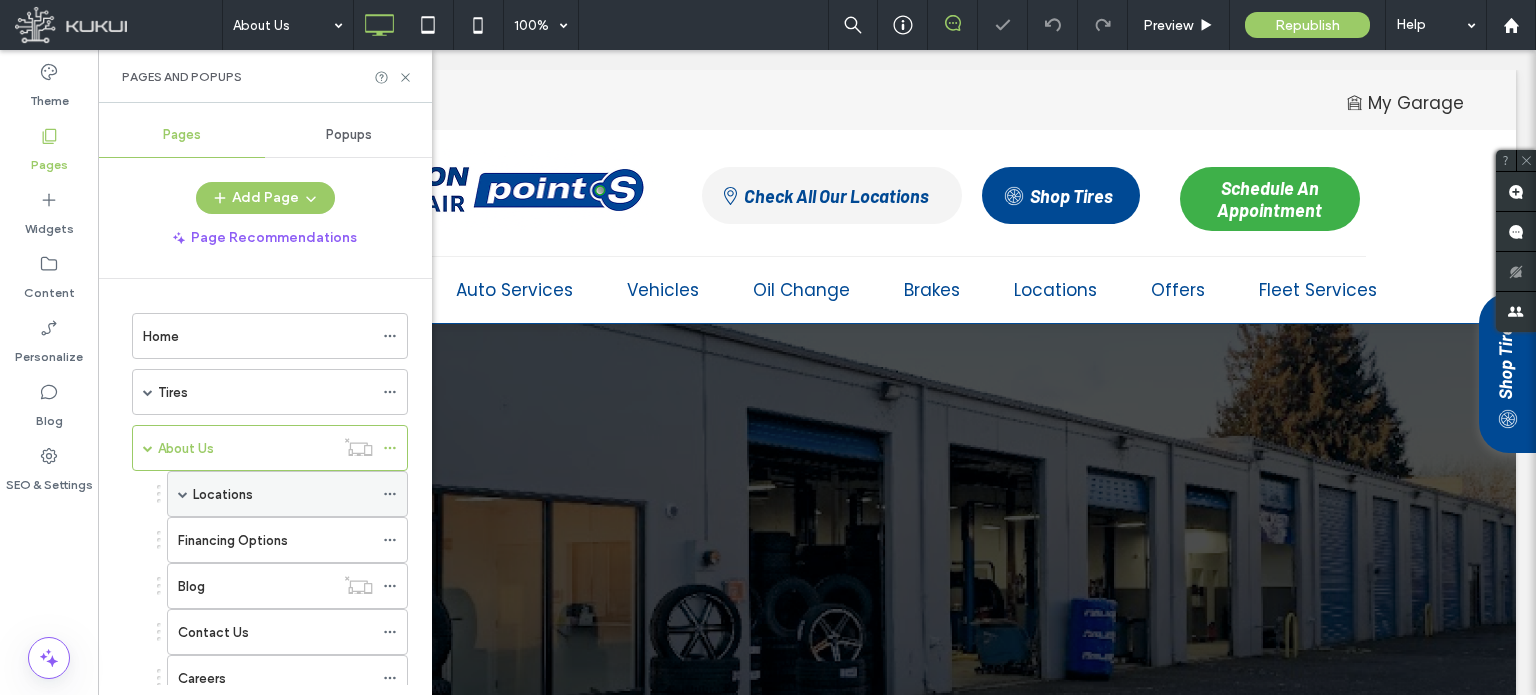 click at bounding box center [183, 494] 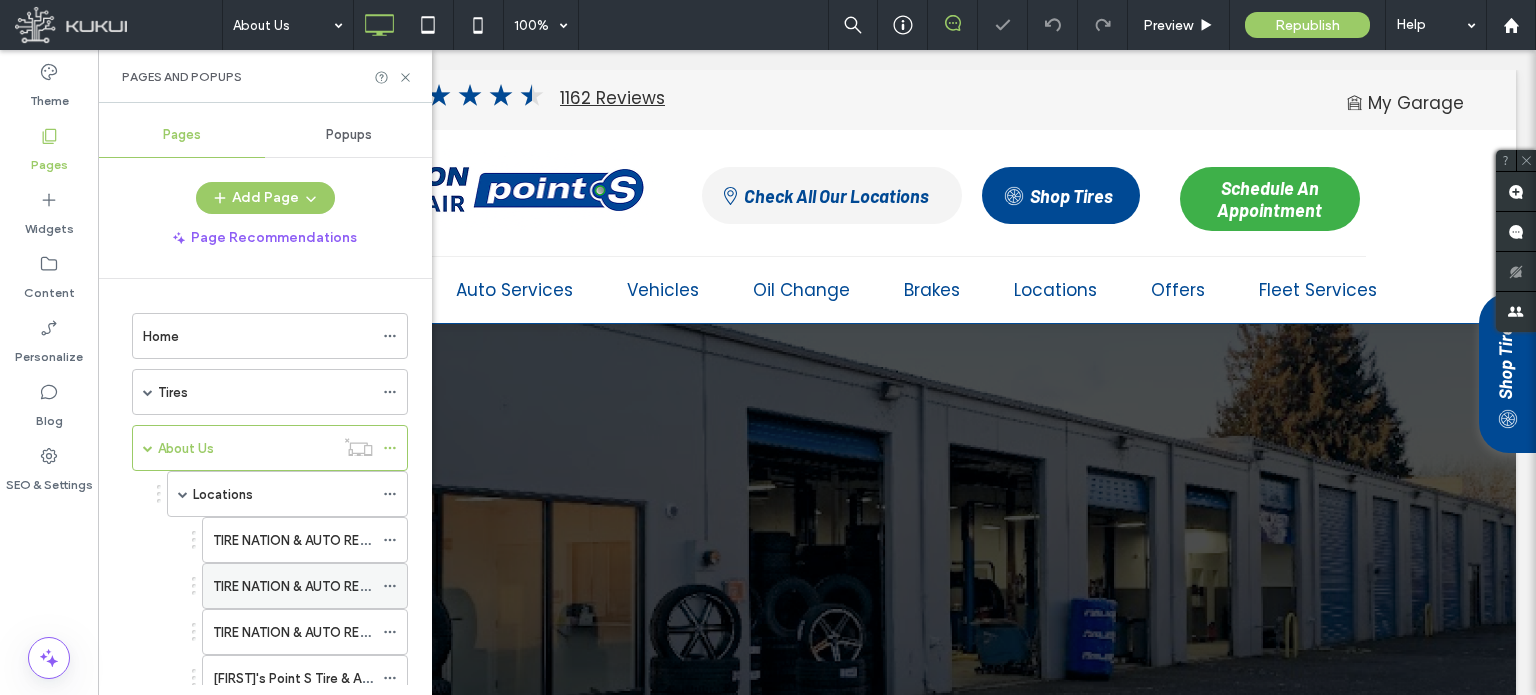 scroll, scrollTop: 100, scrollLeft: 0, axis: vertical 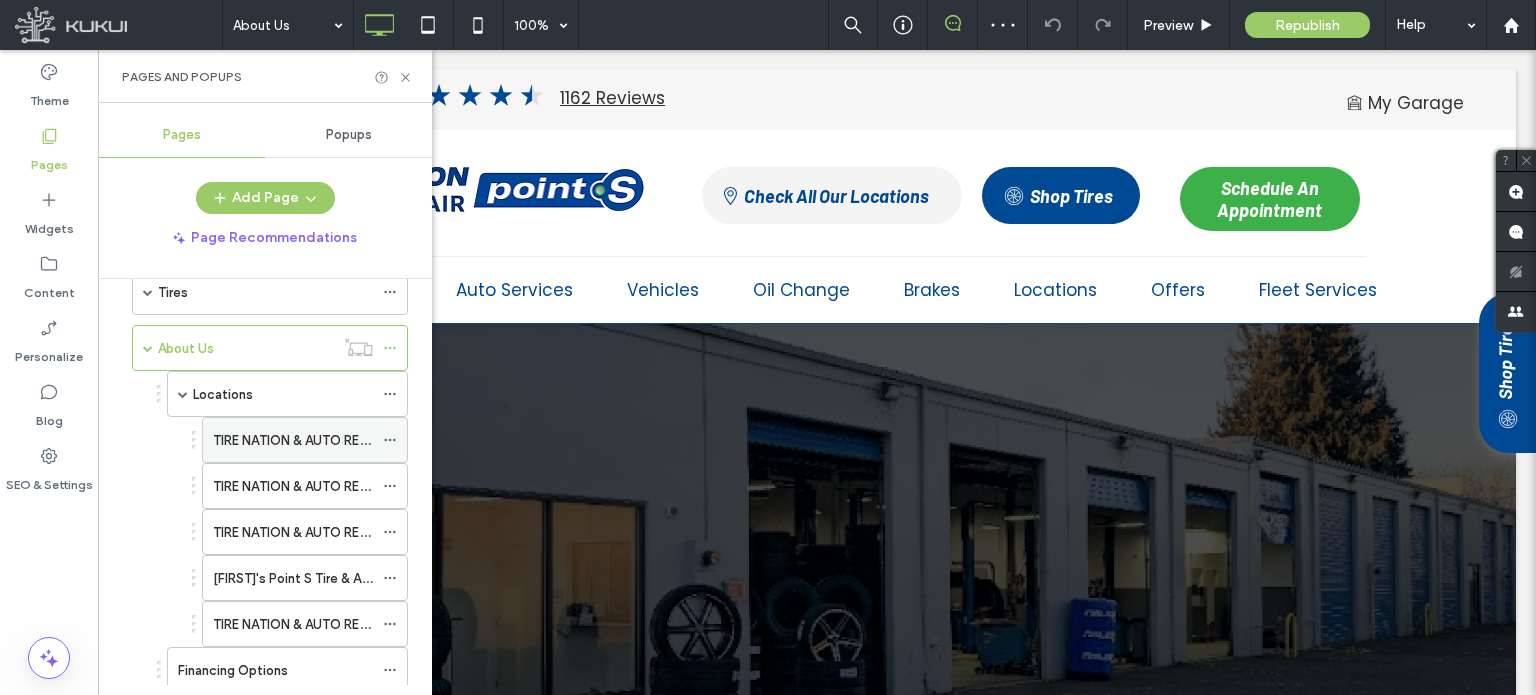 click on "TIRE NATION & AUTO REPAIR POINT S - Mt. Vernon" at bounding box center (364, 440) 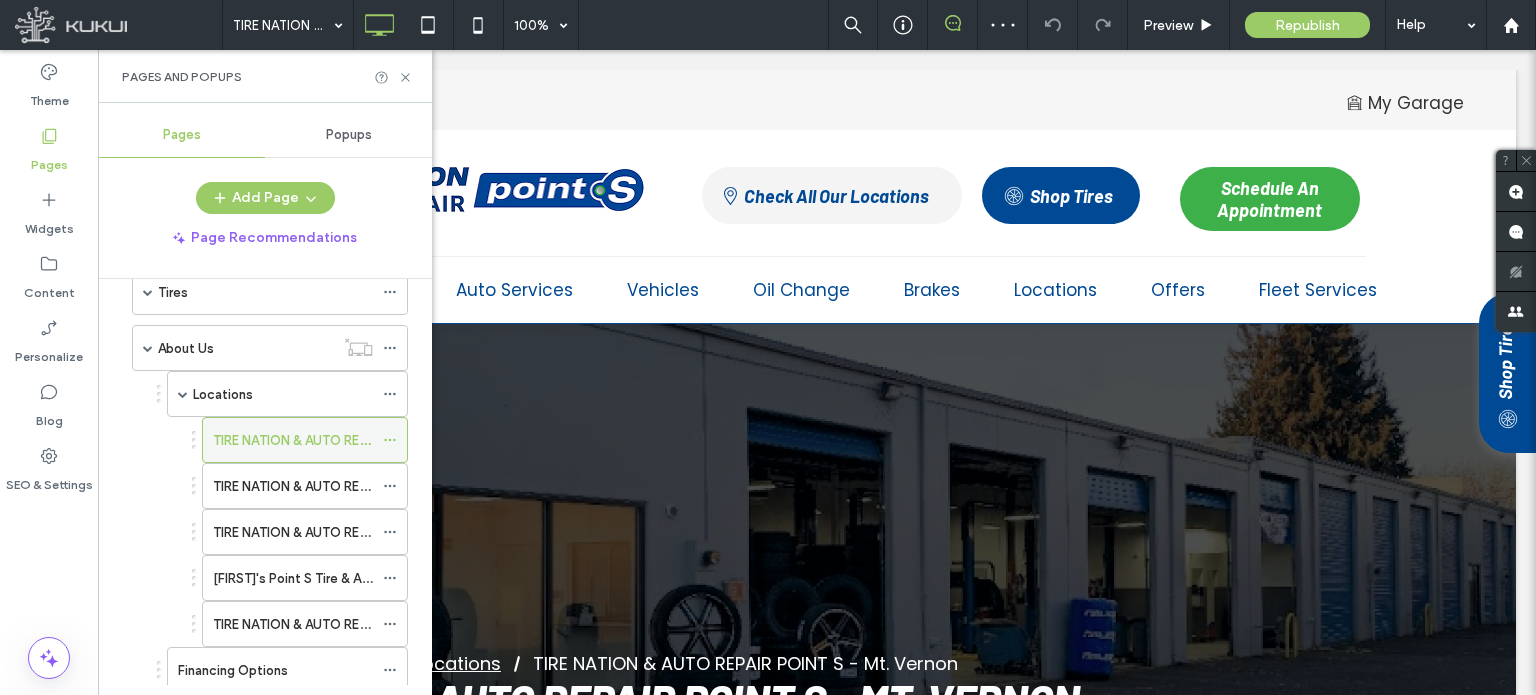 scroll, scrollTop: 0, scrollLeft: 0, axis: both 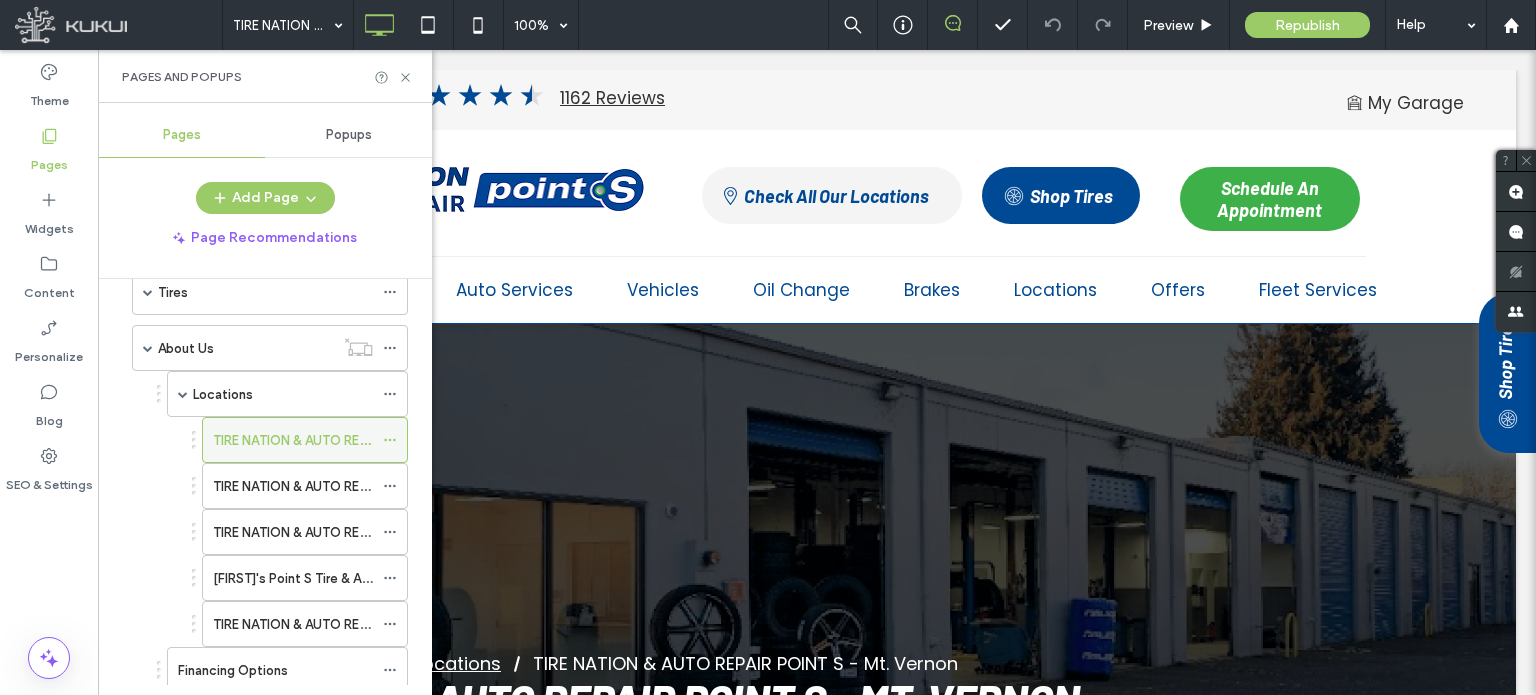 click 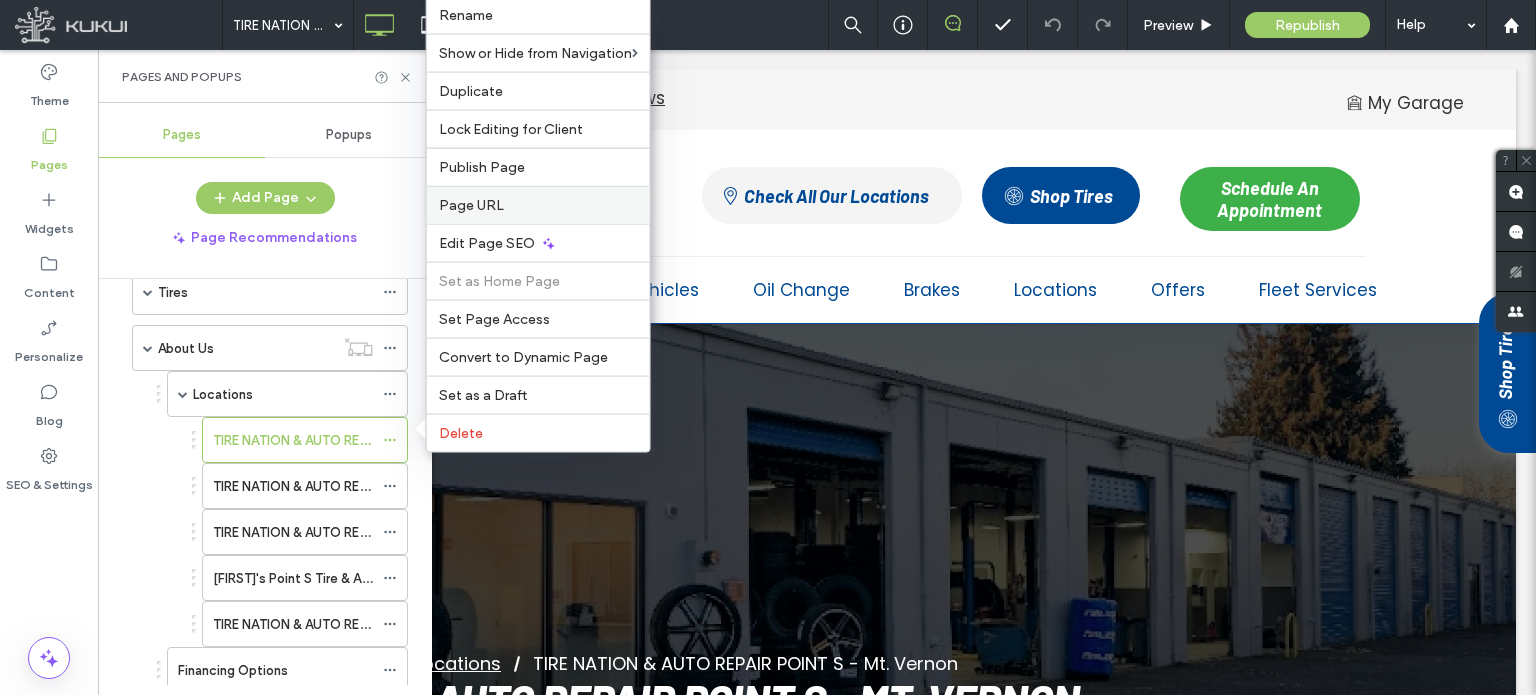 click on "Page URL" at bounding box center [471, 205] 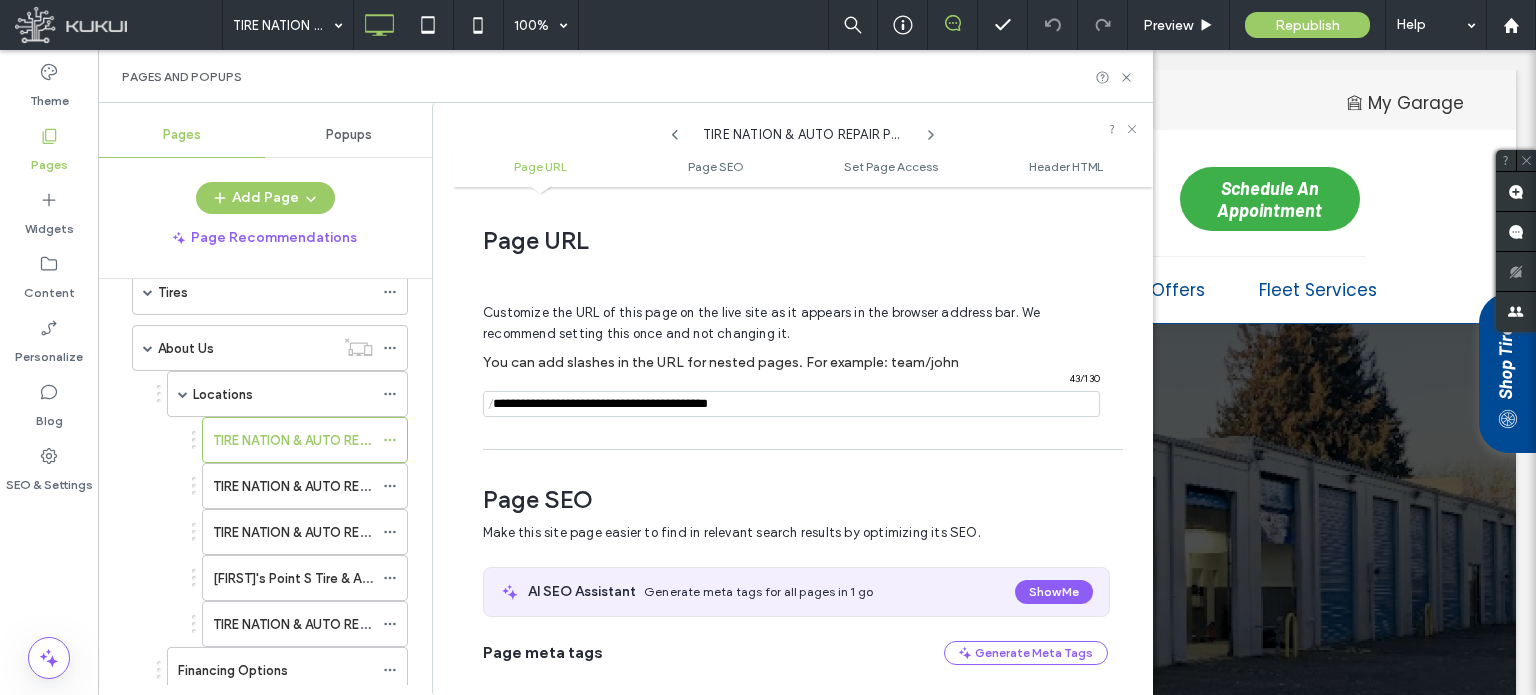 scroll, scrollTop: 10, scrollLeft: 0, axis: vertical 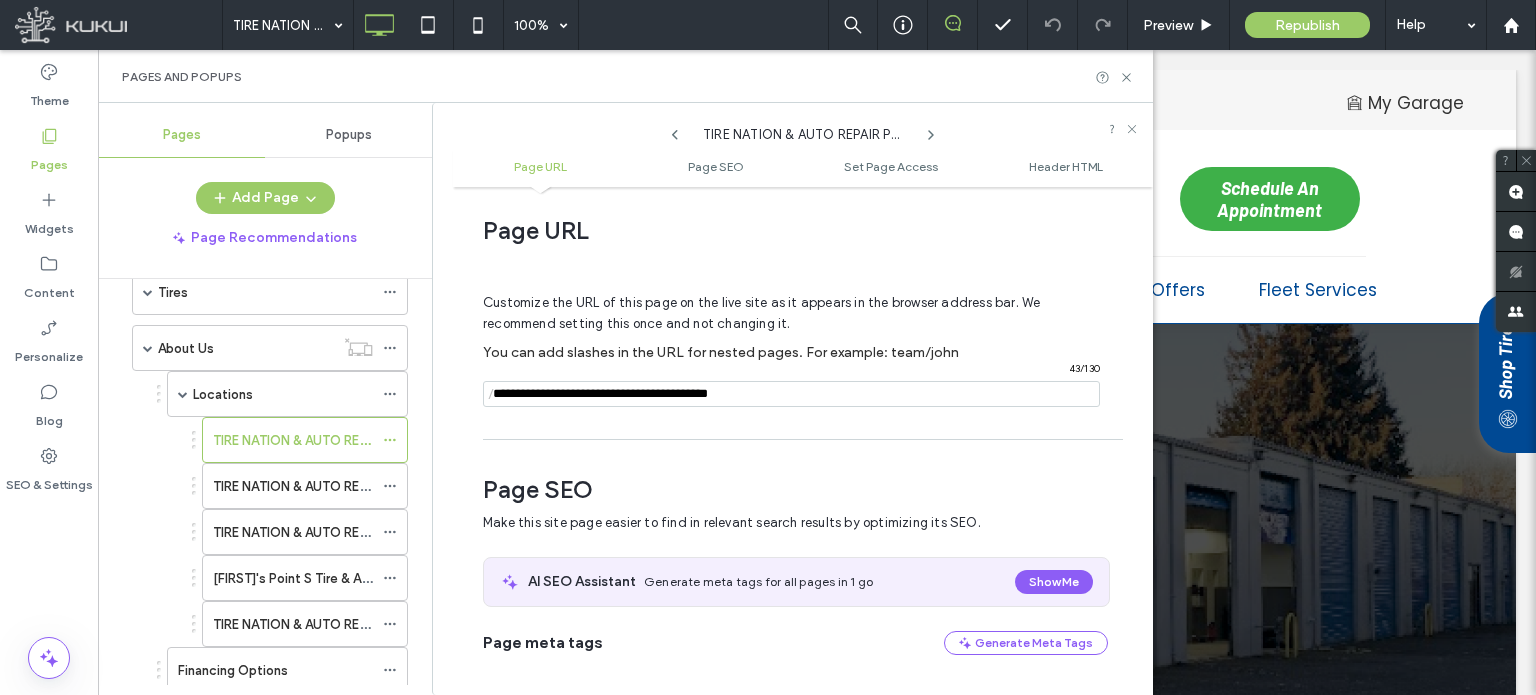 drag, startPoint x: 793, startPoint y: 397, endPoint x: 467, endPoint y: 384, distance: 326.2591 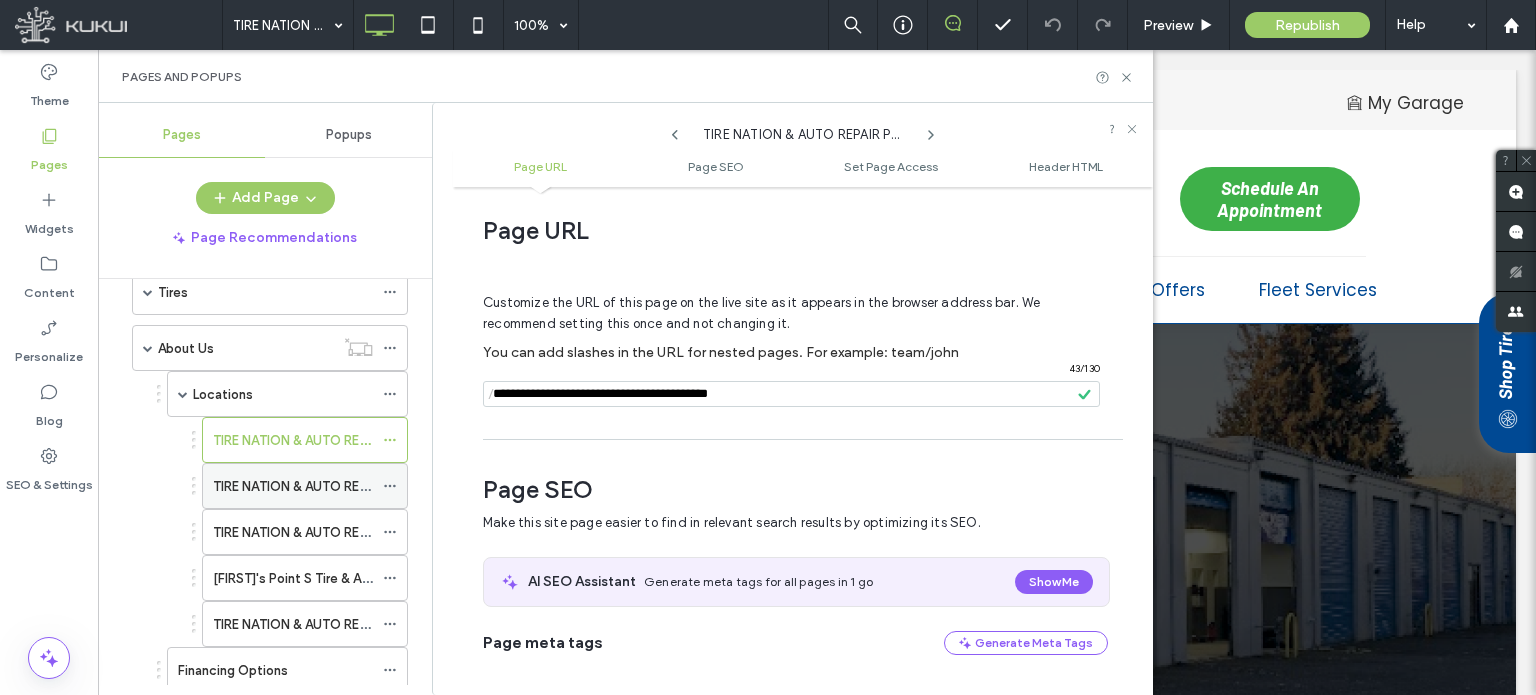 click 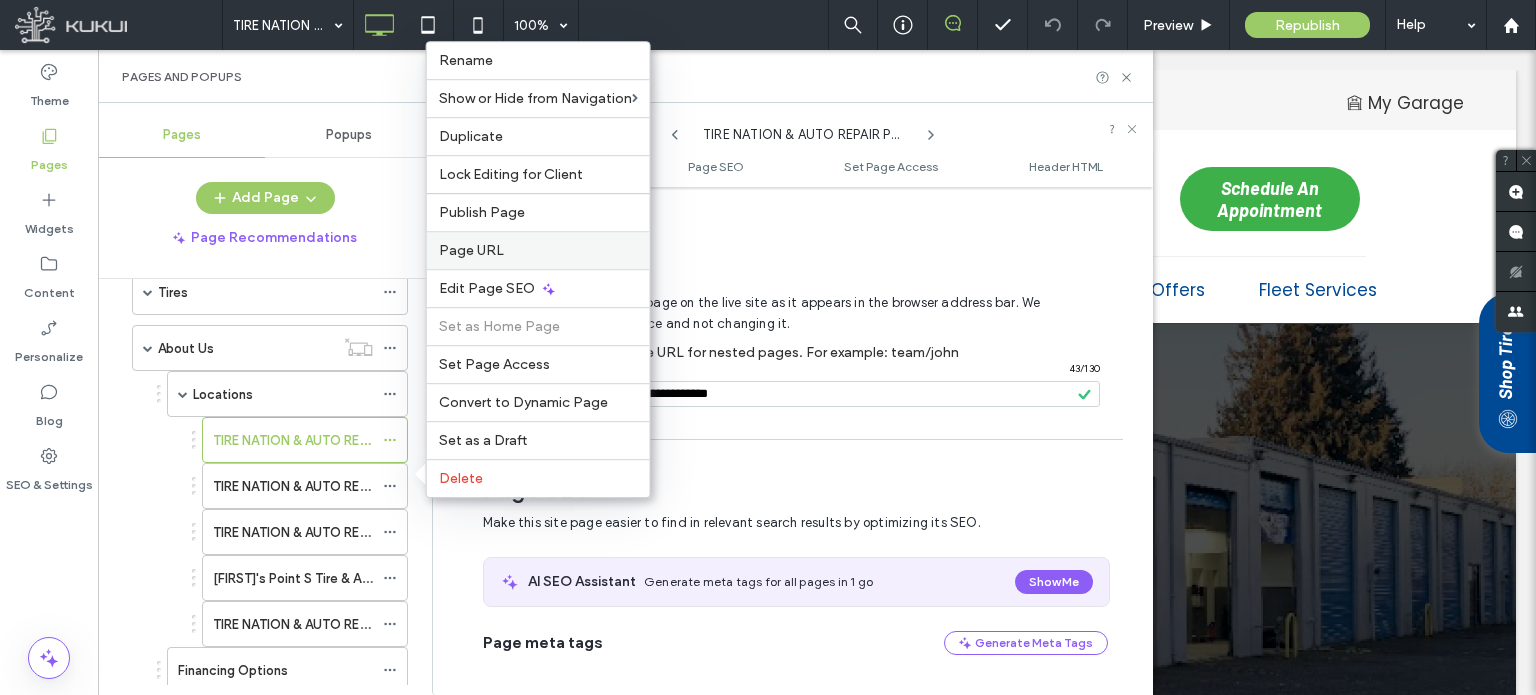 click on "Page URL" at bounding box center [538, 250] 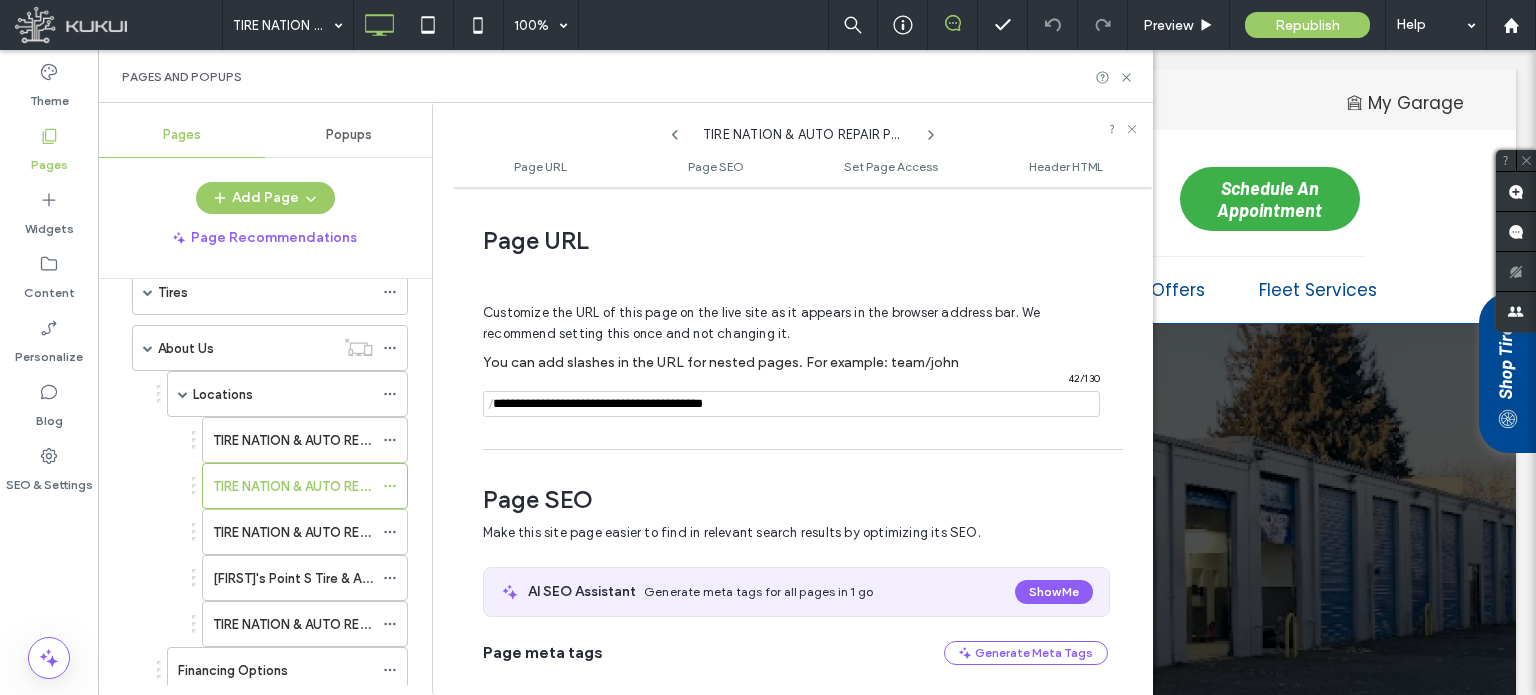 scroll, scrollTop: 10, scrollLeft: 0, axis: vertical 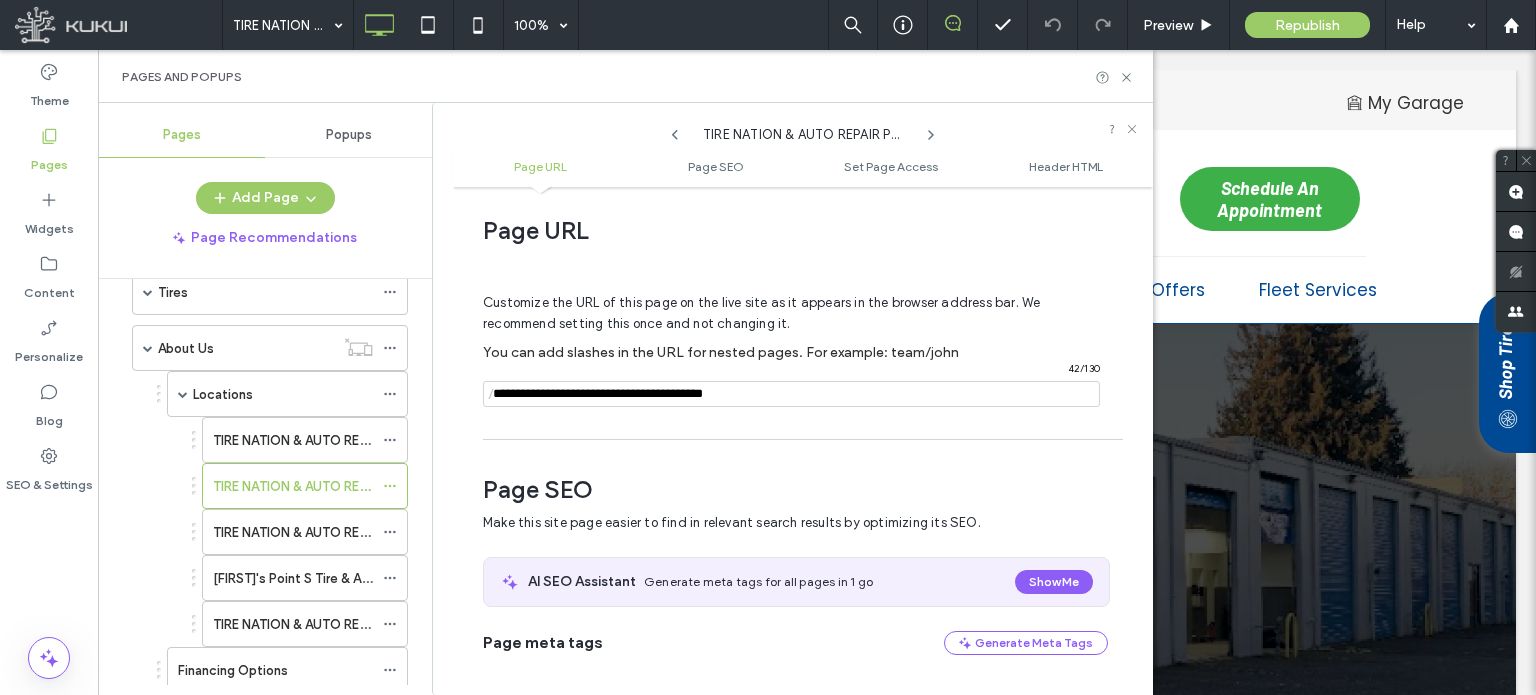 drag, startPoint x: 766, startPoint y: 391, endPoint x: 469, endPoint y: 395, distance: 297.02695 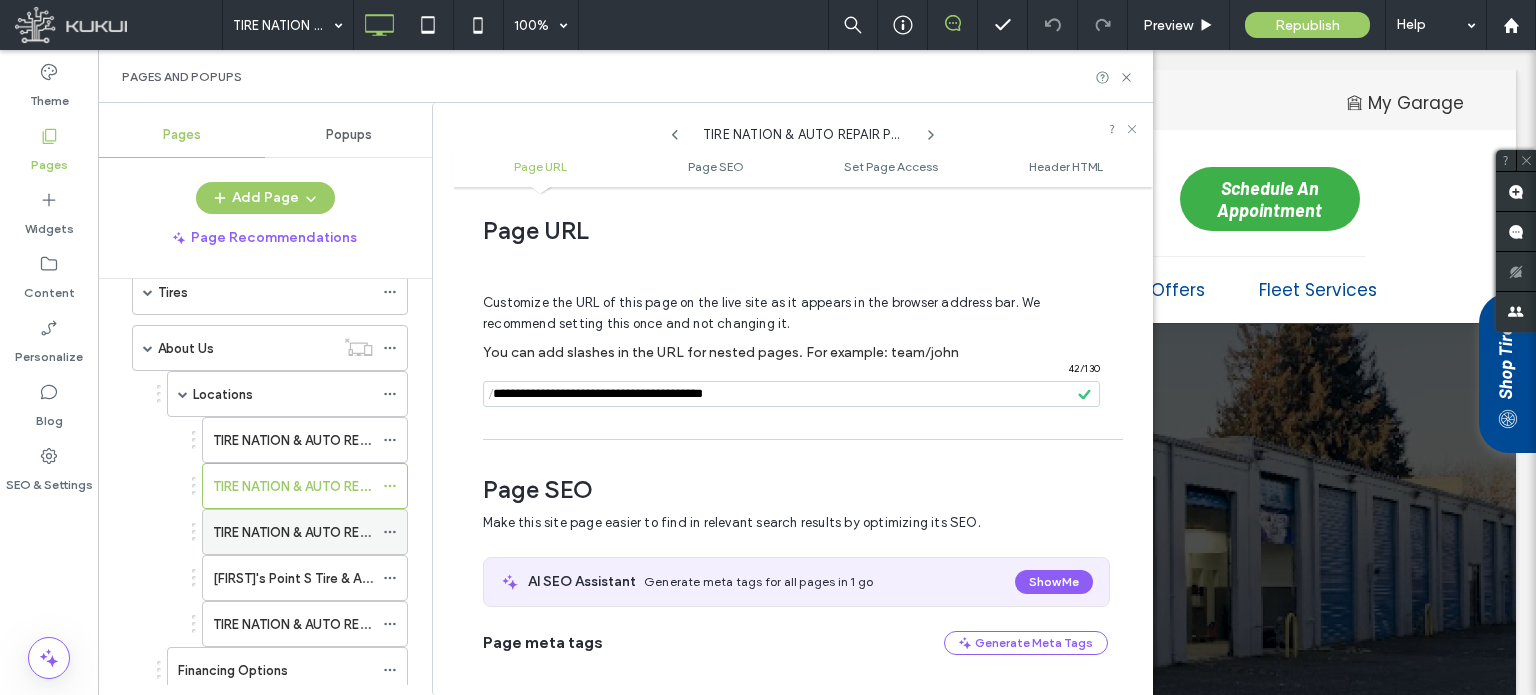 click 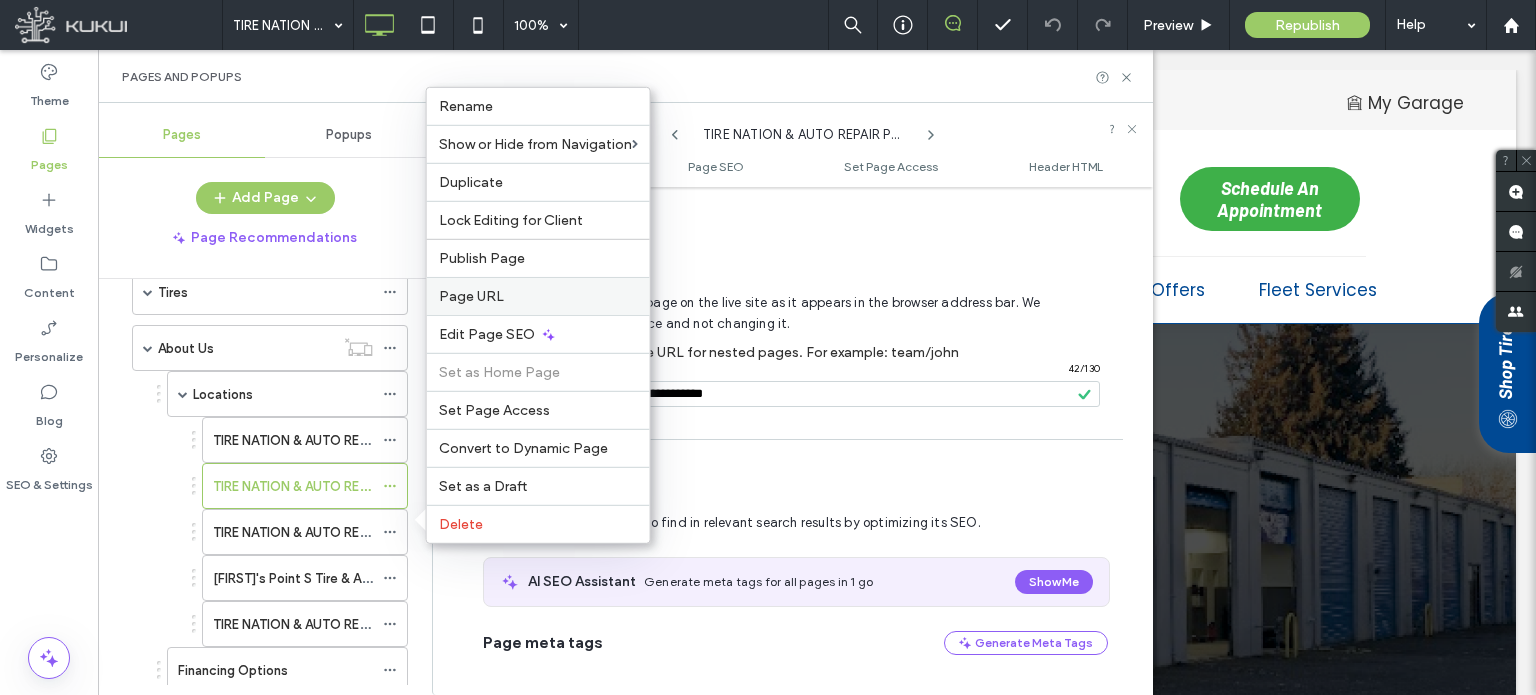 click on "Page URL" at bounding box center (538, 296) 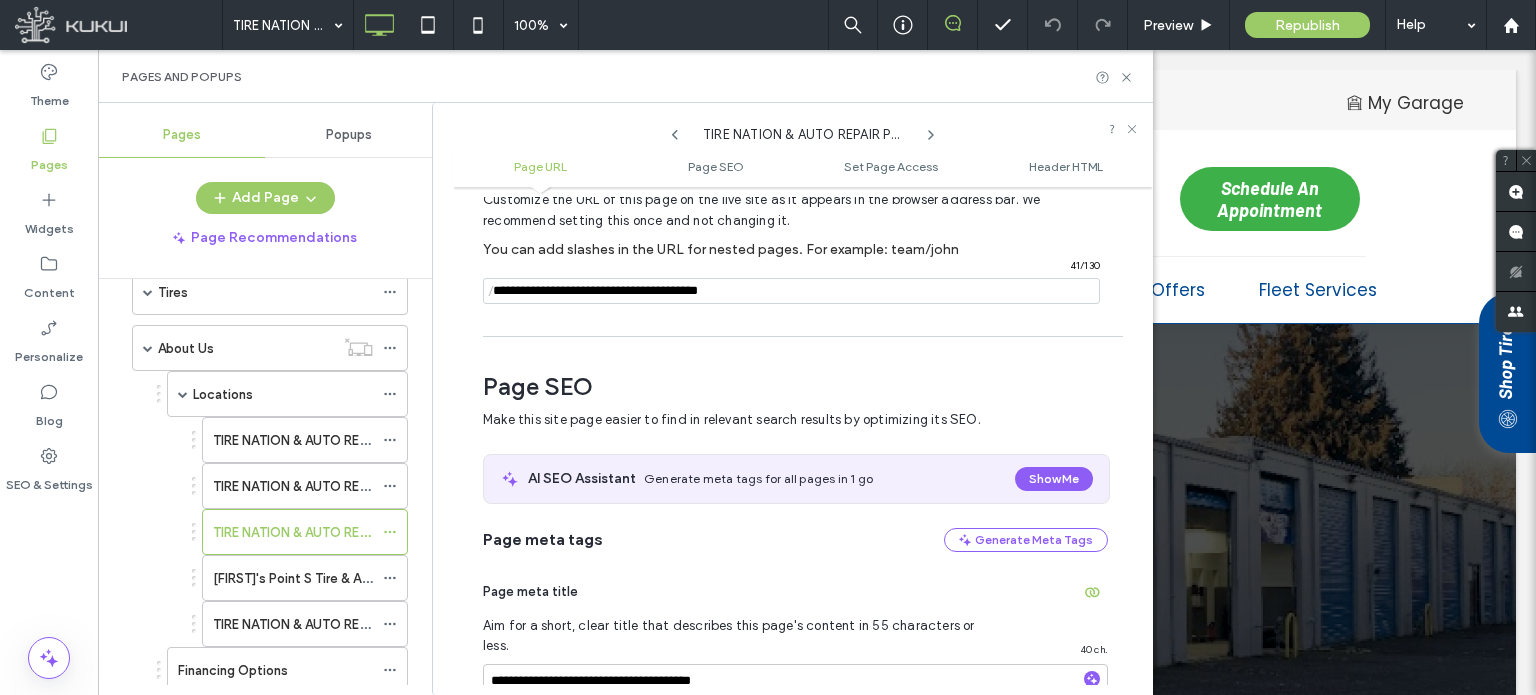 scroll, scrollTop: 110, scrollLeft: 0, axis: vertical 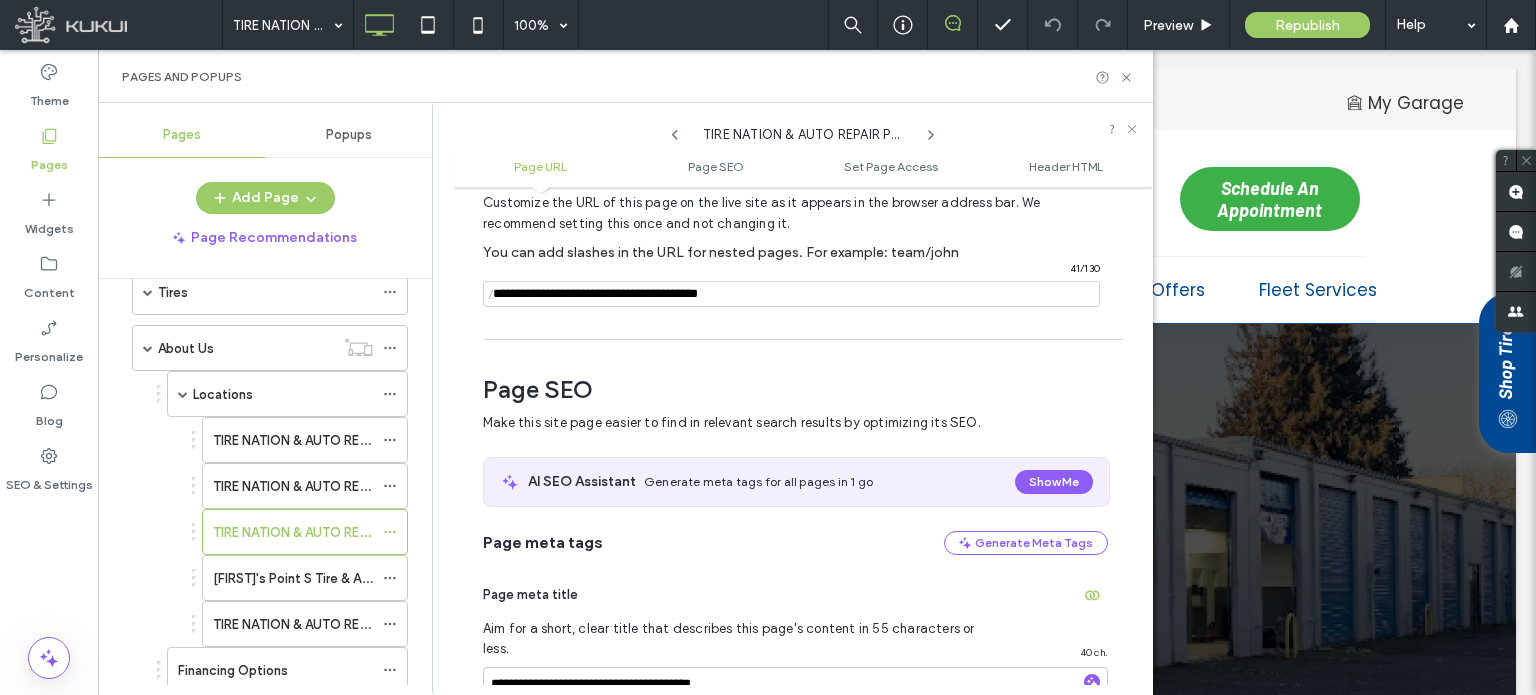 drag, startPoint x: 751, startPoint y: 299, endPoint x: 438, endPoint y: 295, distance: 313.02554 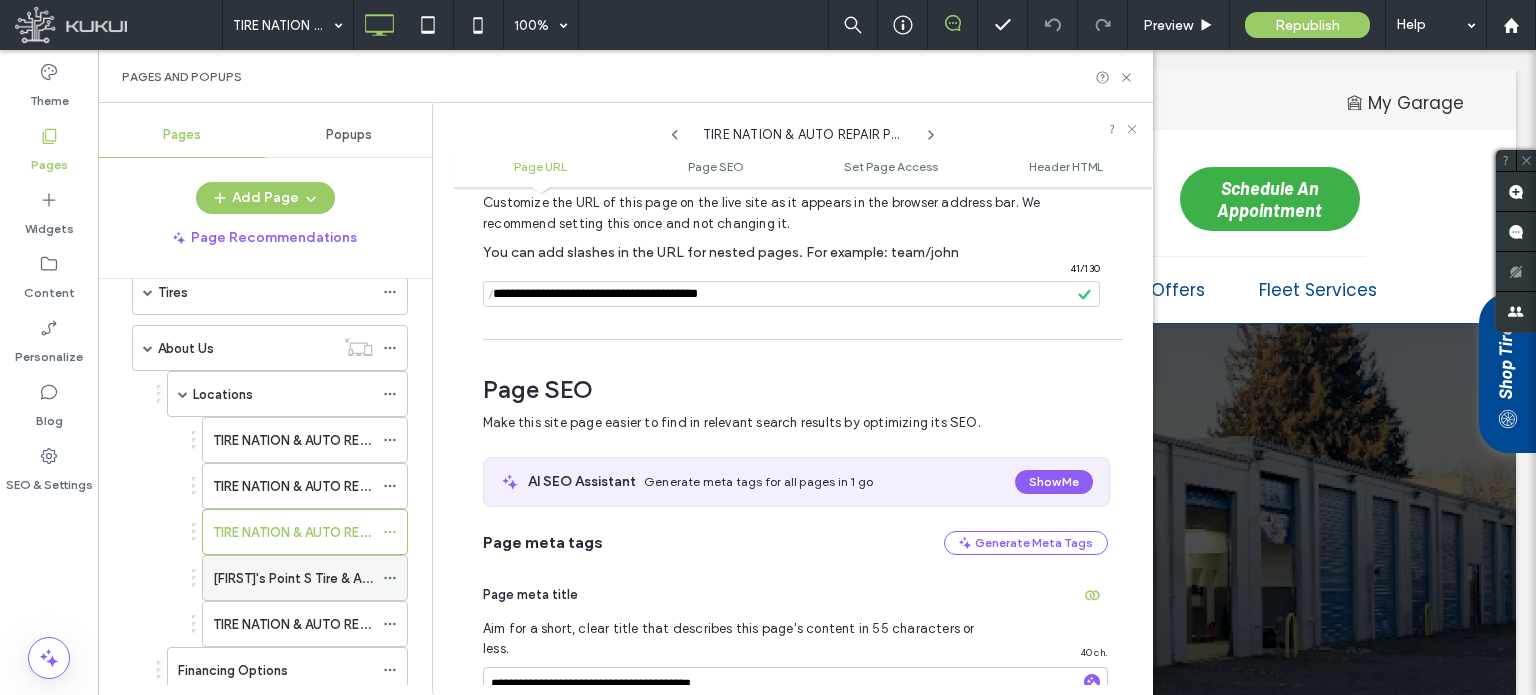 click 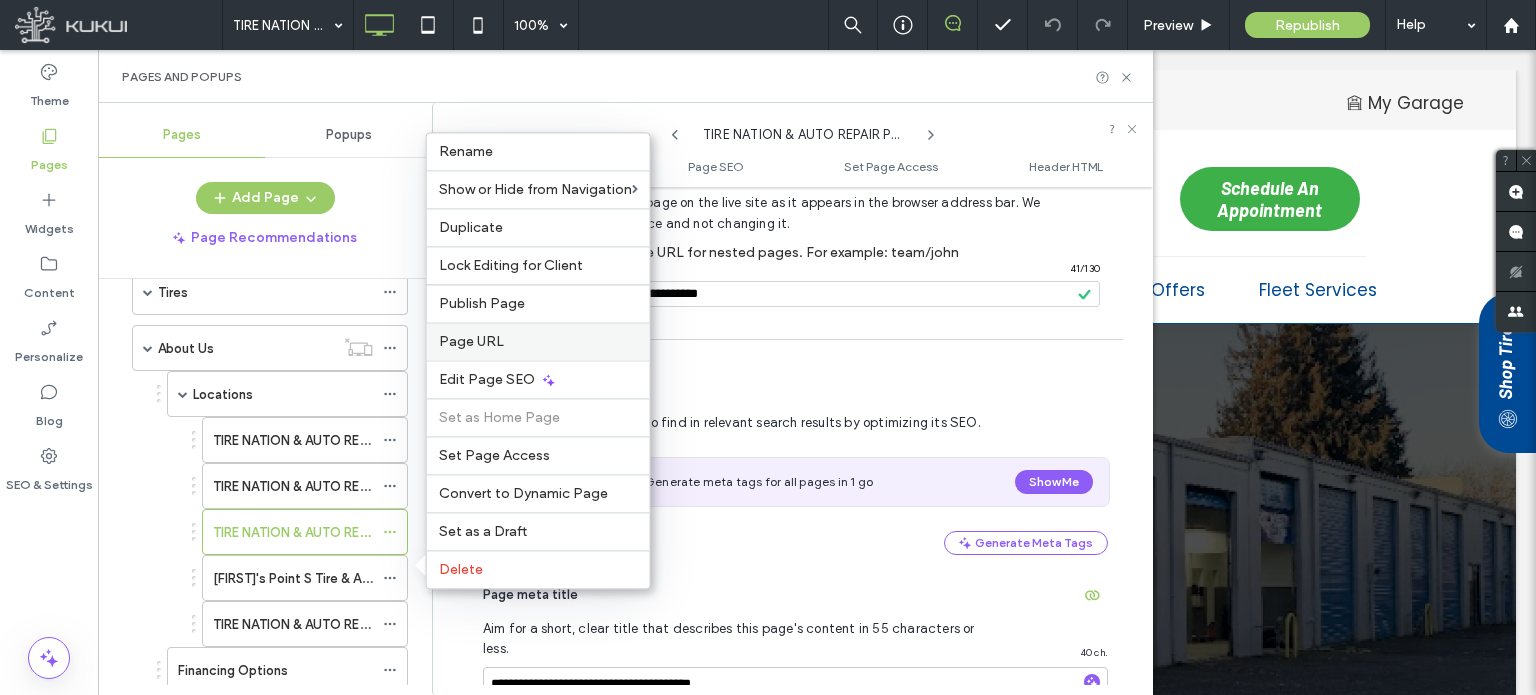 click on "Page URL" at bounding box center (538, 341) 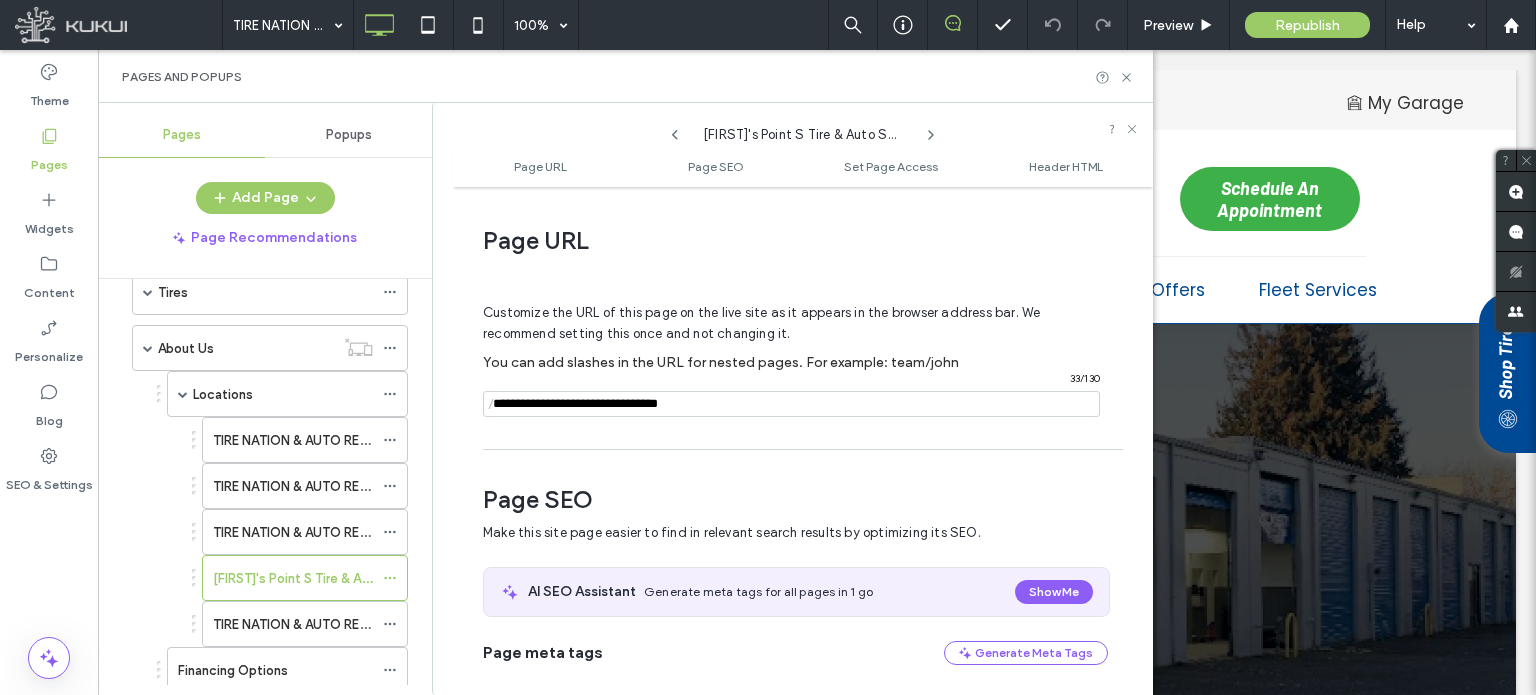 scroll, scrollTop: 10, scrollLeft: 0, axis: vertical 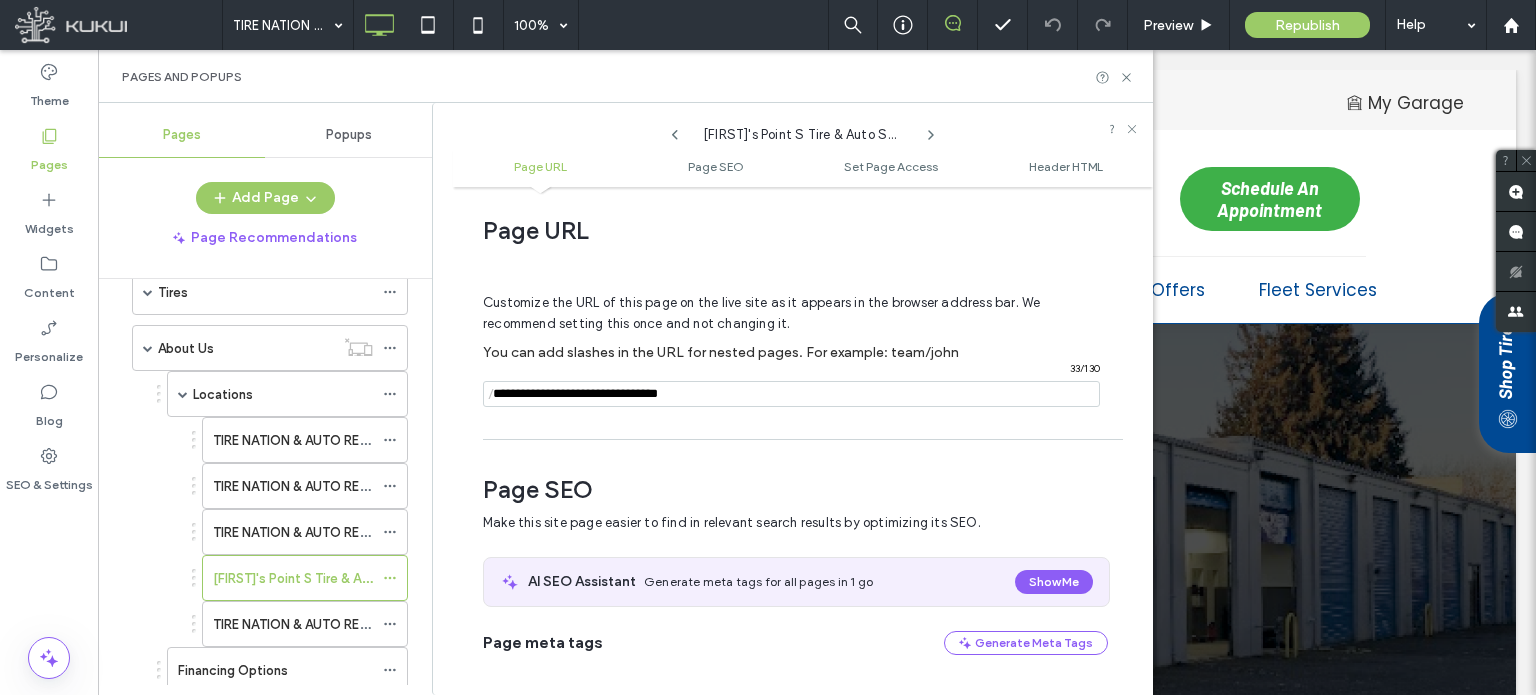 drag, startPoint x: 712, startPoint y: 393, endPoint x: 413, endPoint y: 390, distance: 299.01505 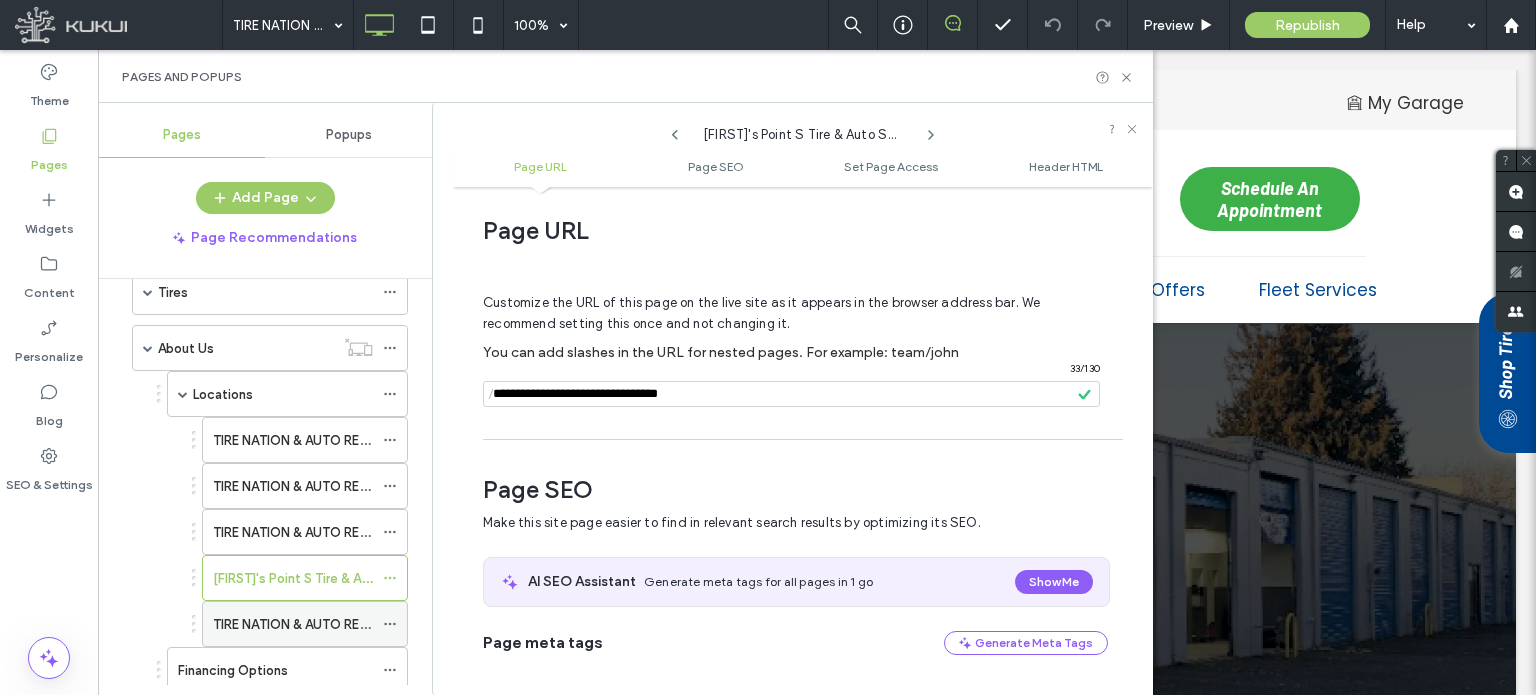 click 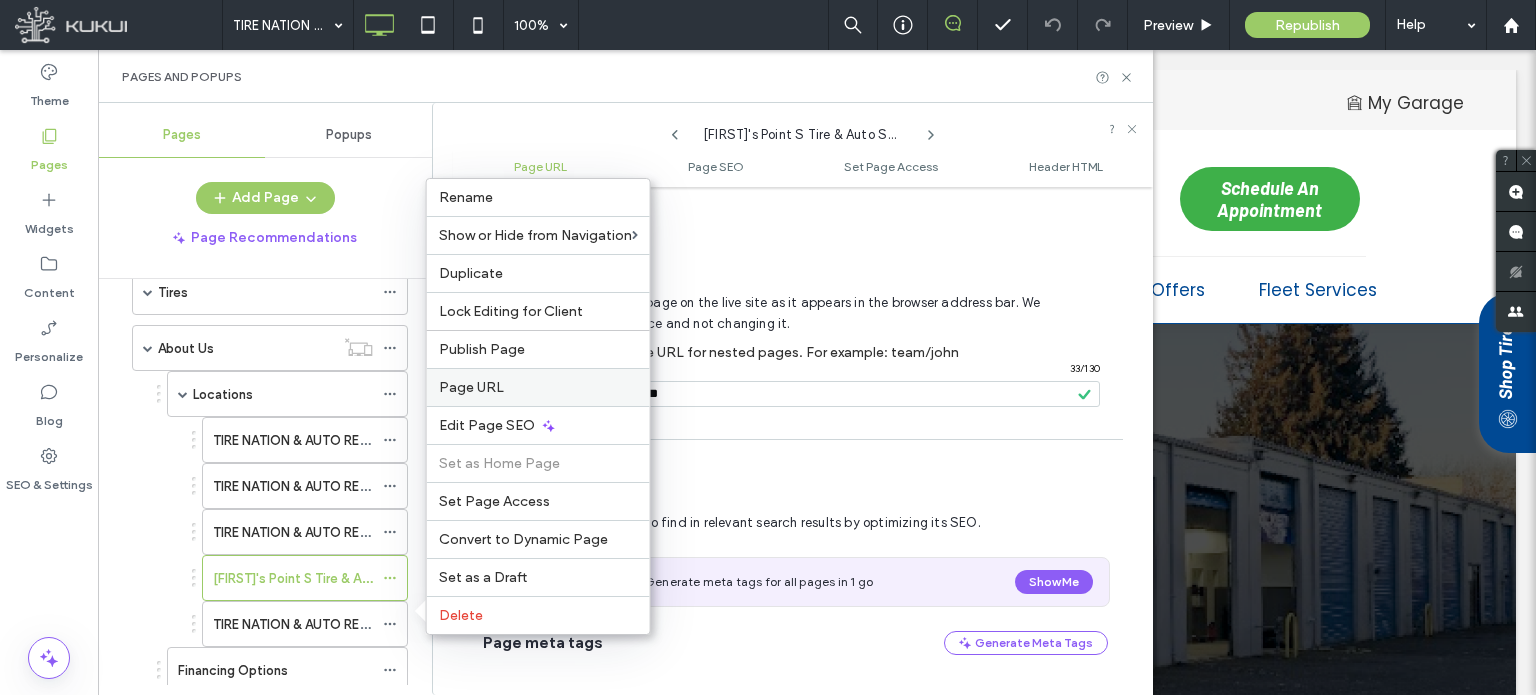 click on "Page URL" at bounding box center [538, 387] 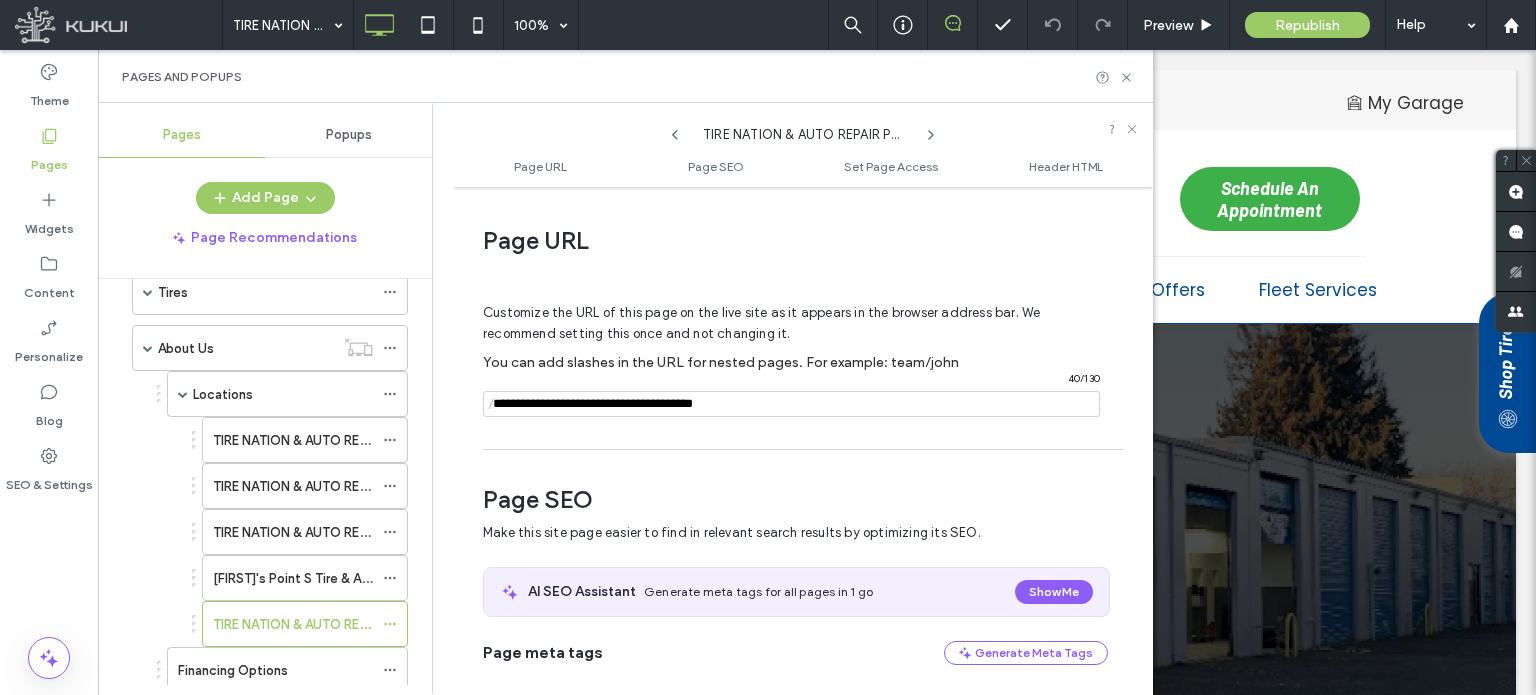 scroll, scrollTop: 10, scrollLeft: 0, axis: vertical 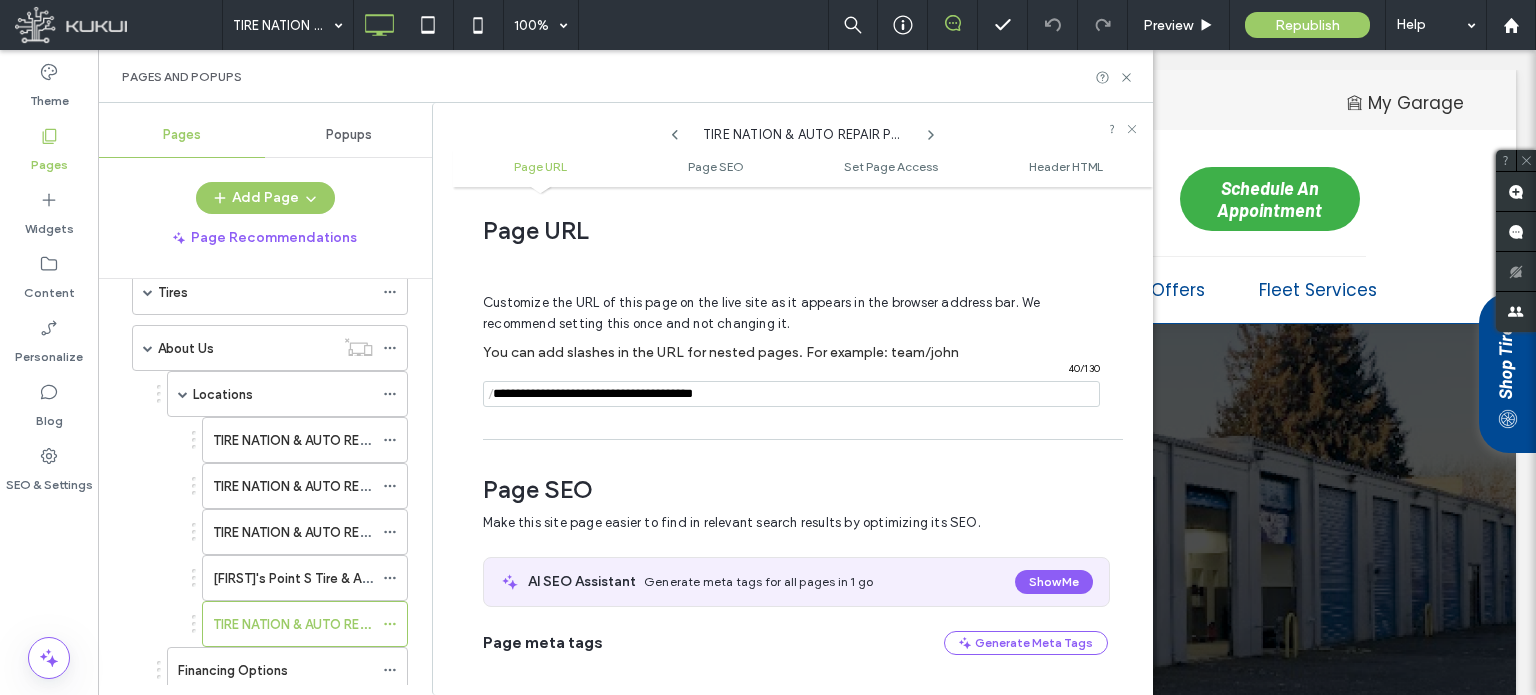 drag, startPoint x: 757, startPoint y: 394, endPoint x: 423, endPoint y: 388, distance: 334.0539 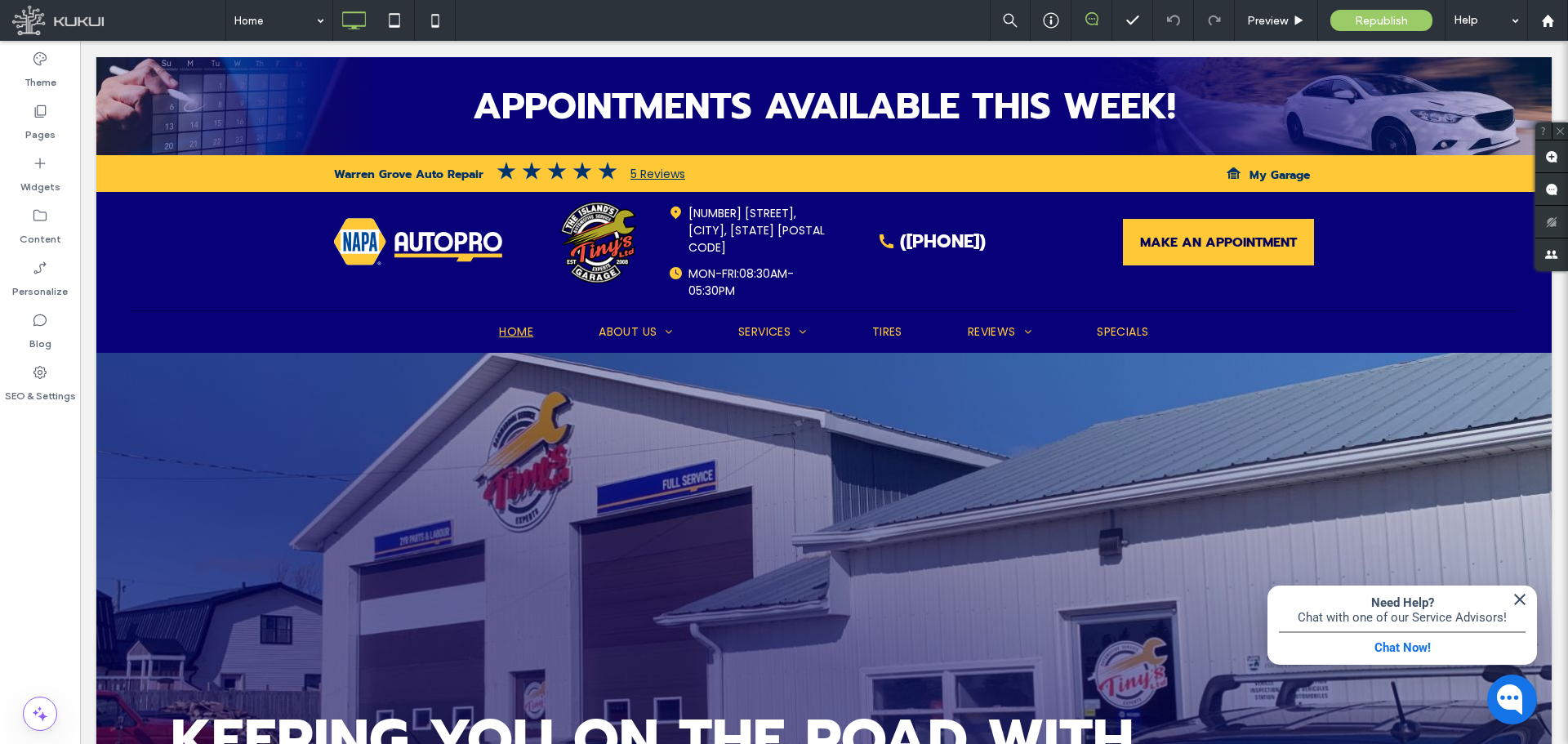 scroll, scrollTop: 0, scrollLeft: 0, axis: both 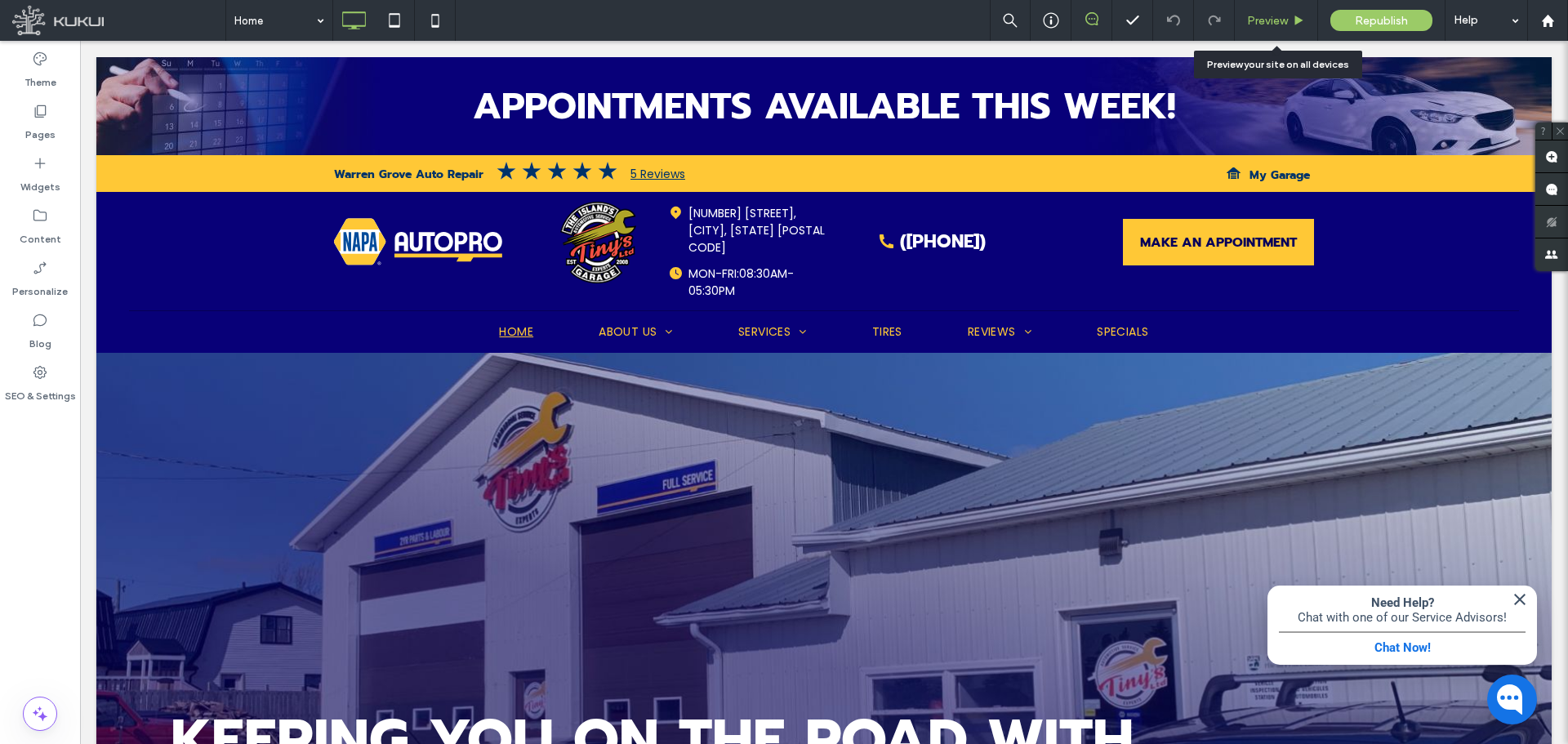 click on "Preview" at bounding box center [1276, 20] 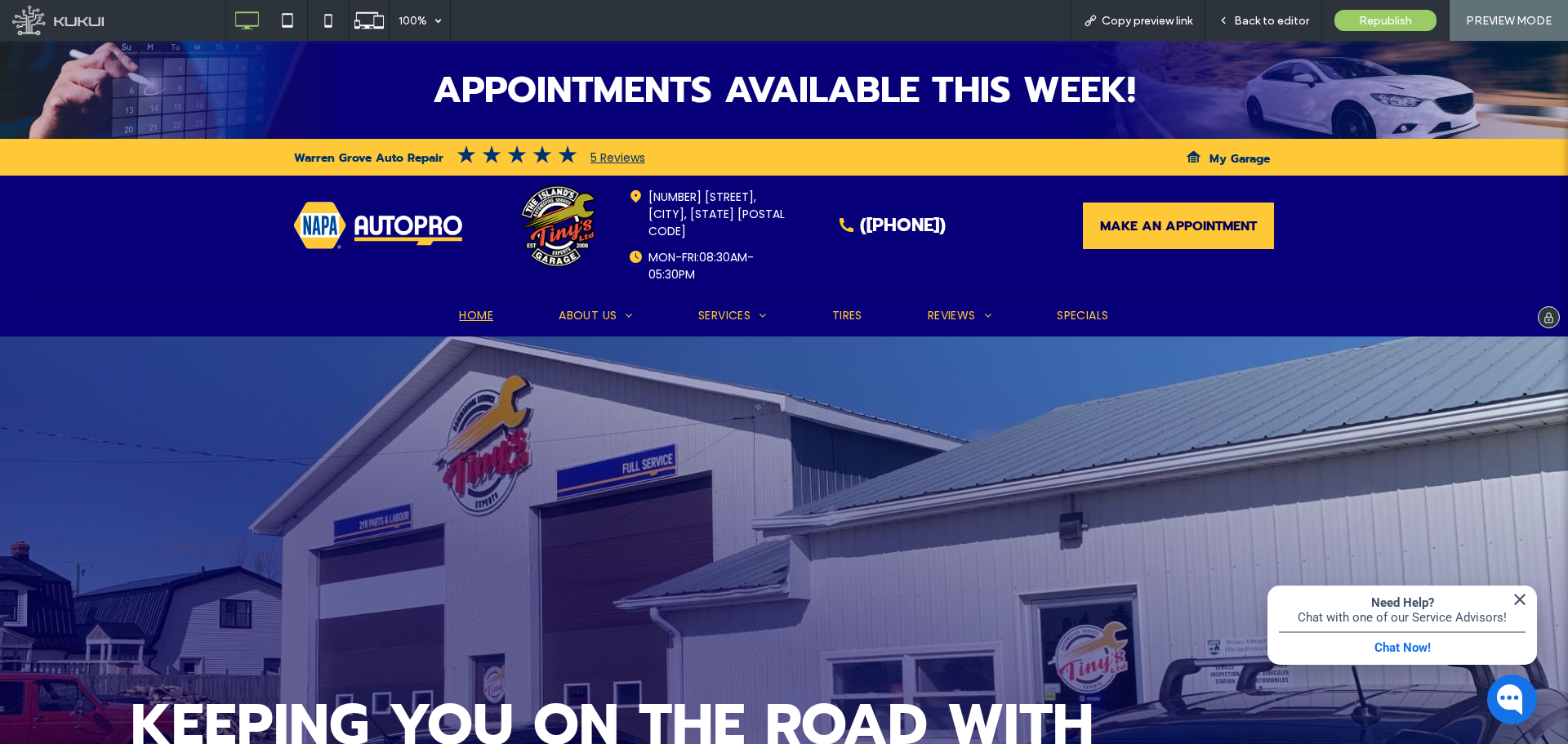 scroll, scrollTop: 82, scrollLeft: 0, axis: vertical 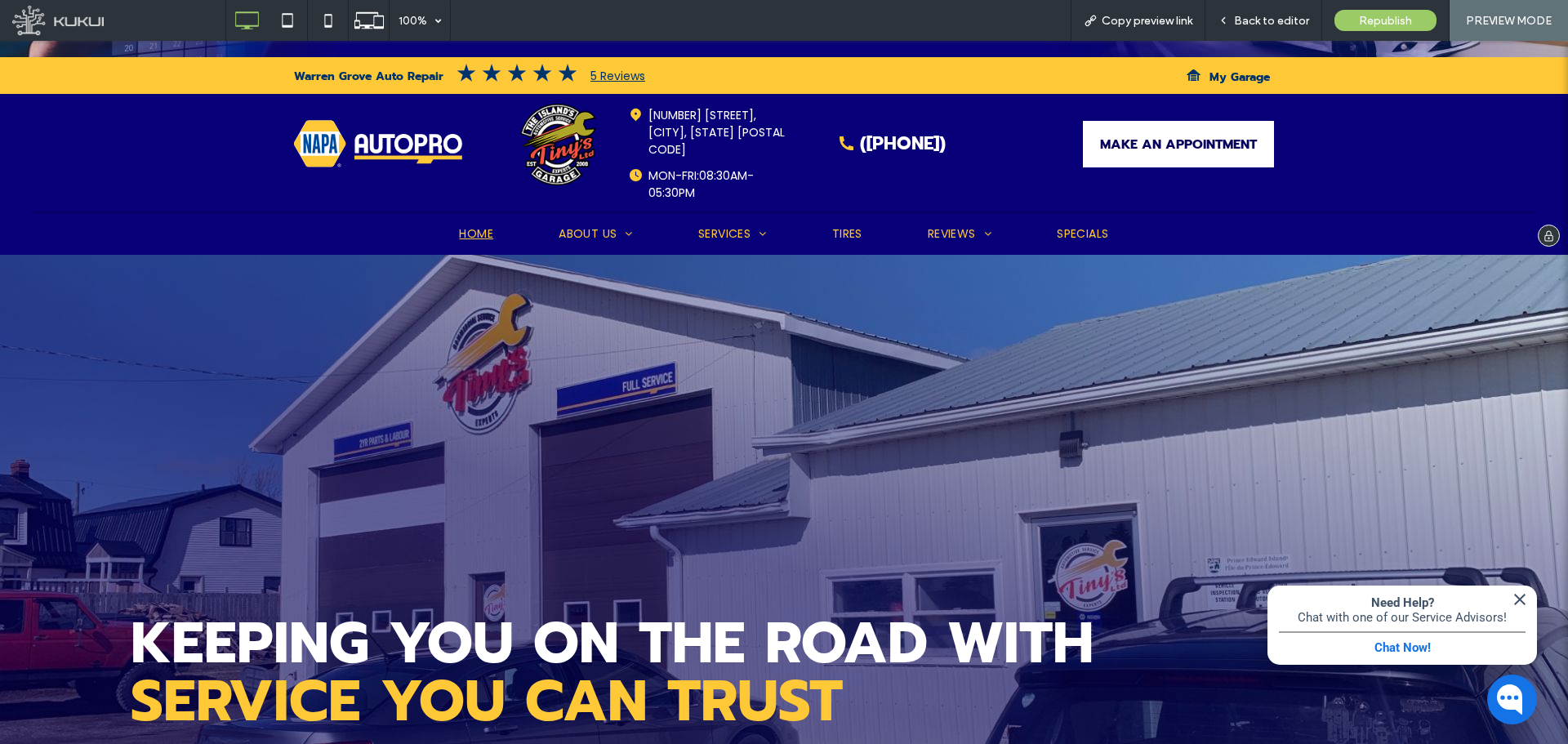click on "MAKE AN APPOINTMENT" at bounding box center [1178, 145] 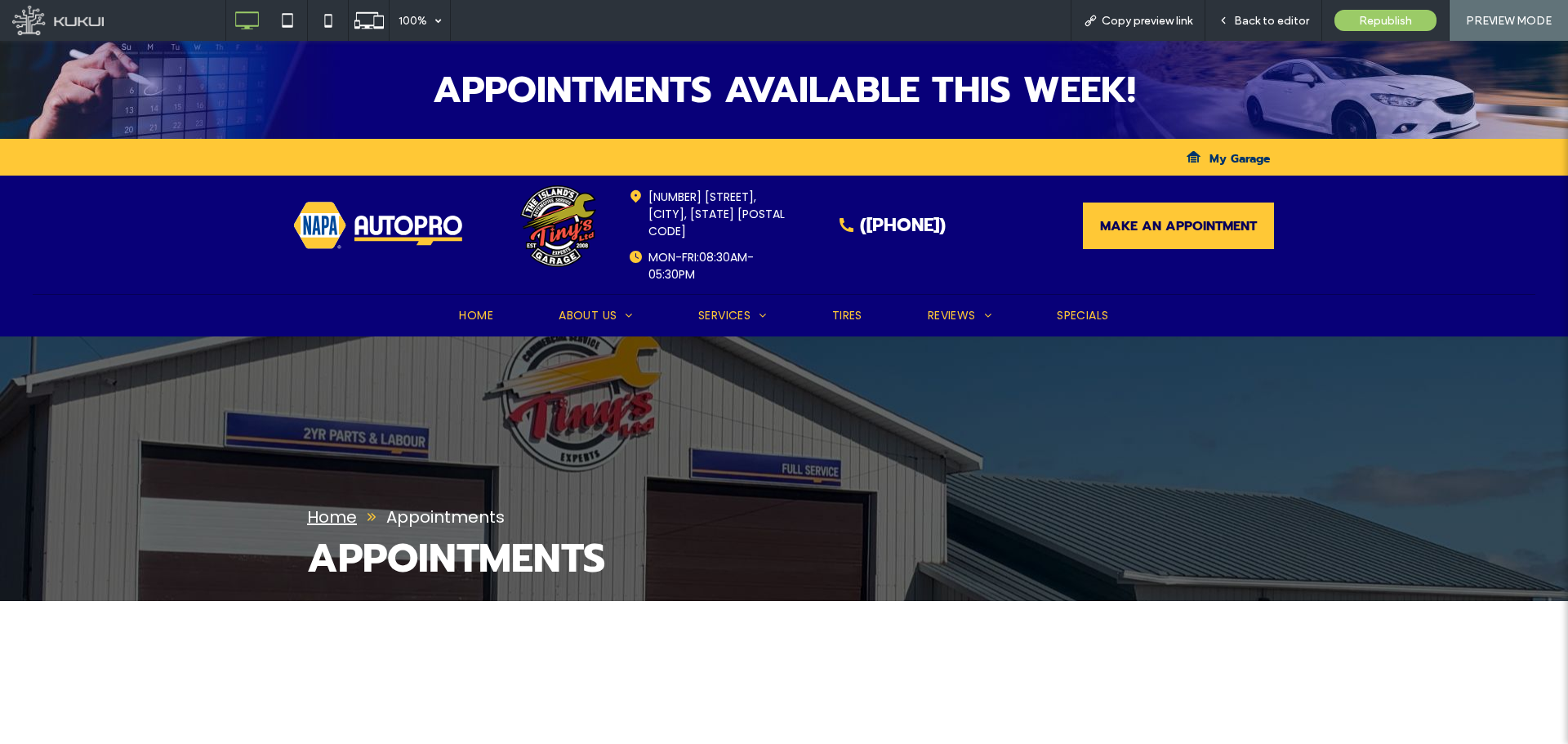 scroll, scrollTop: 0, scrollLeft: 0, axis: both 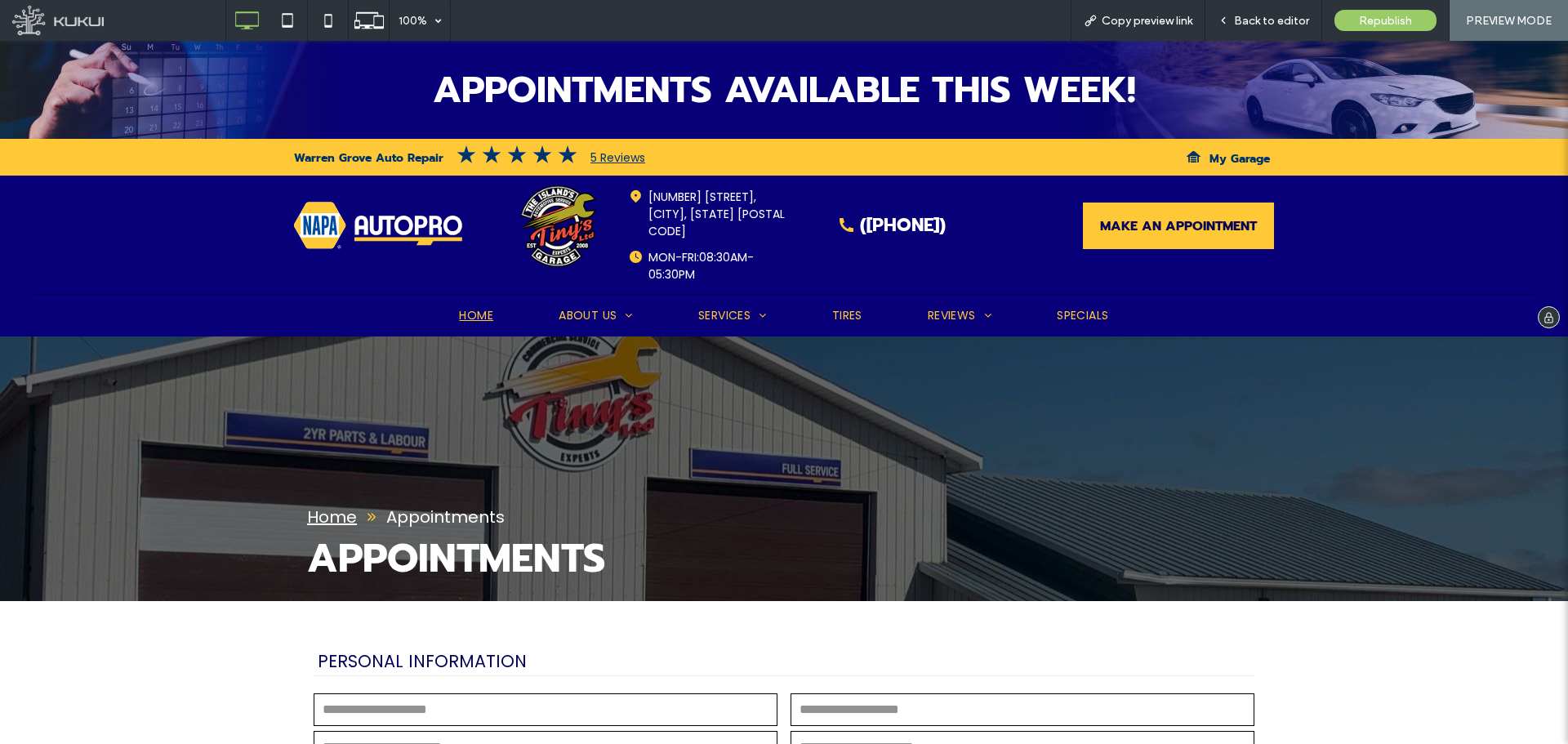 click on "Home" at bounding box center (476, 315) 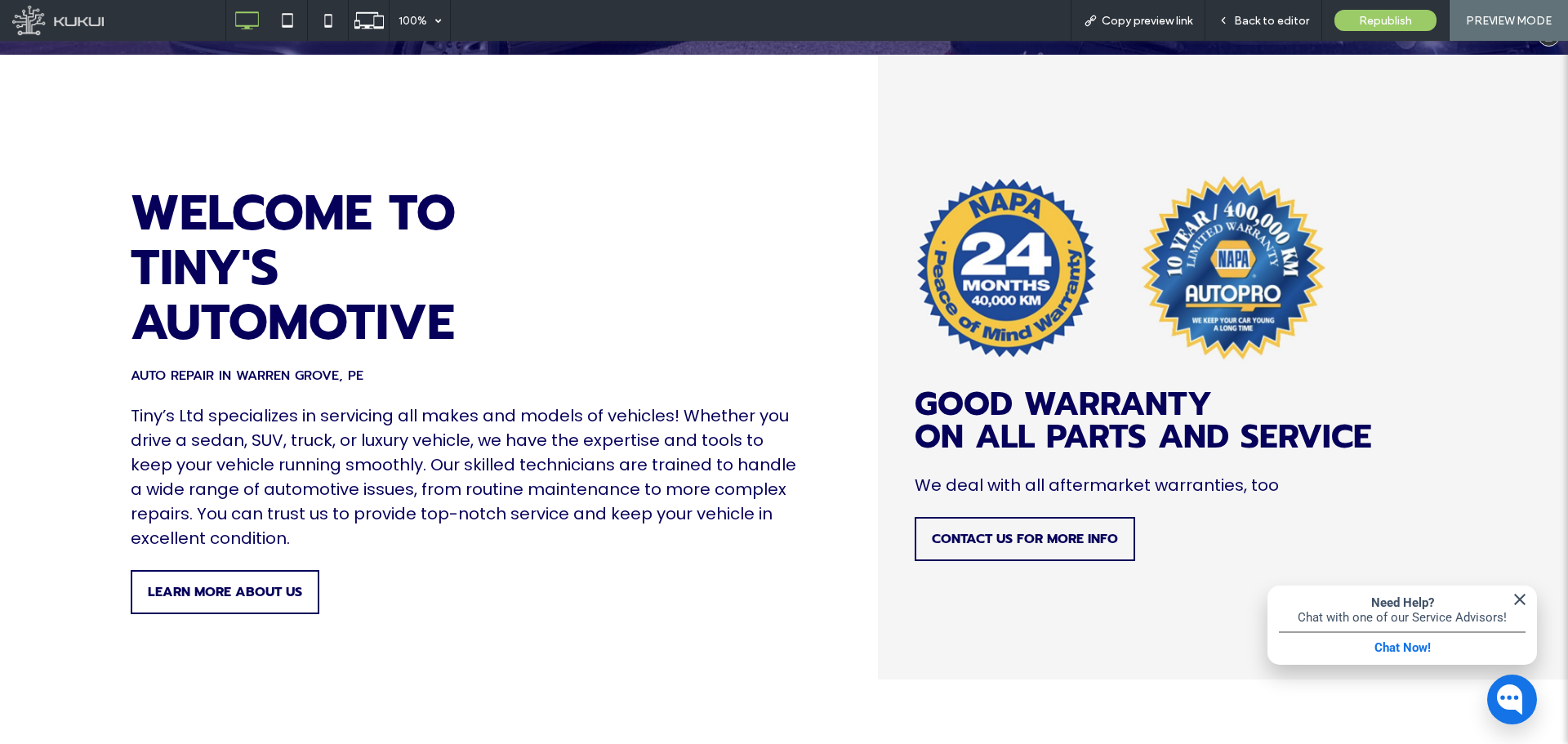 scroll, scrollTop: 898, scrollLeft: 0, axis: vertical 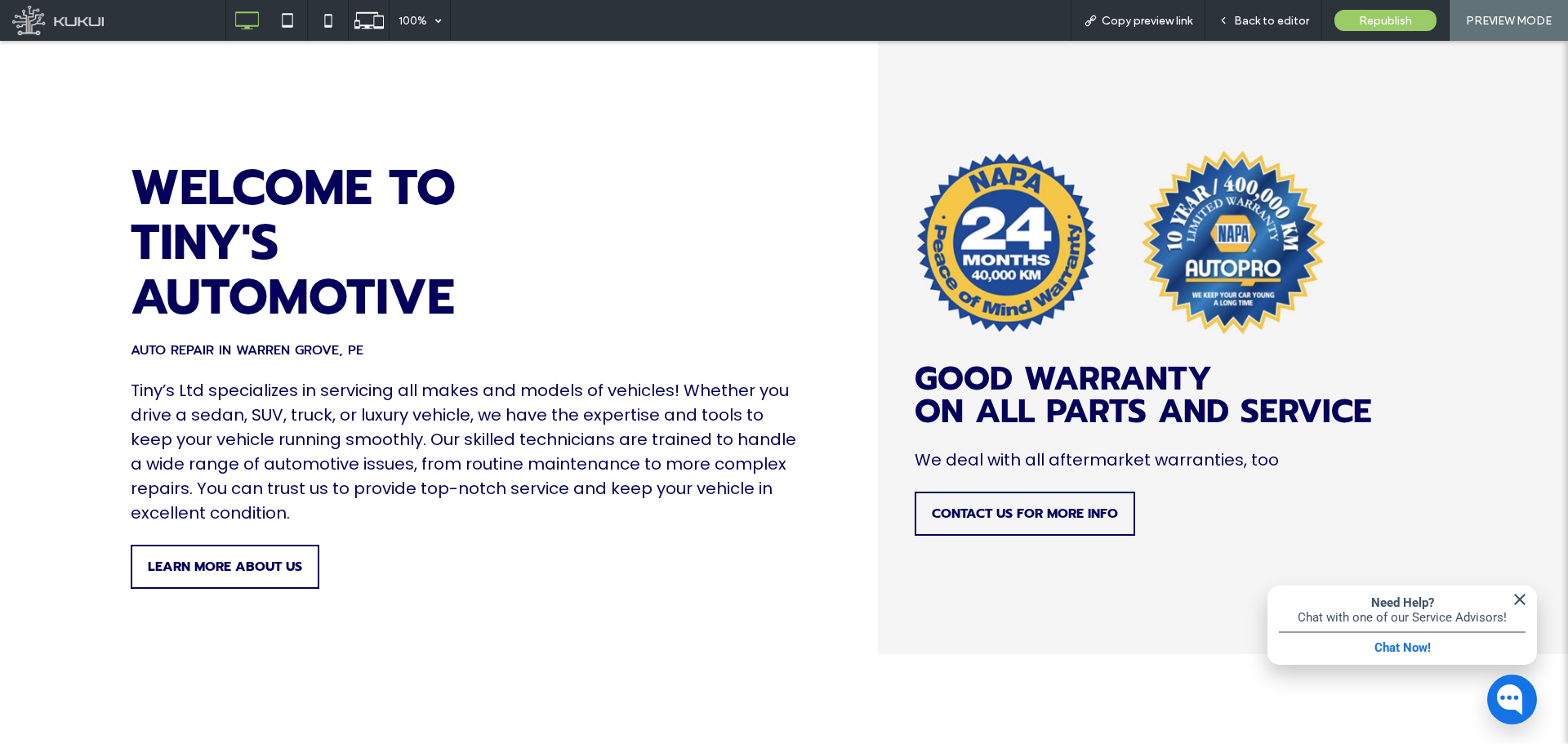 click at bounding box center [1520, 599] 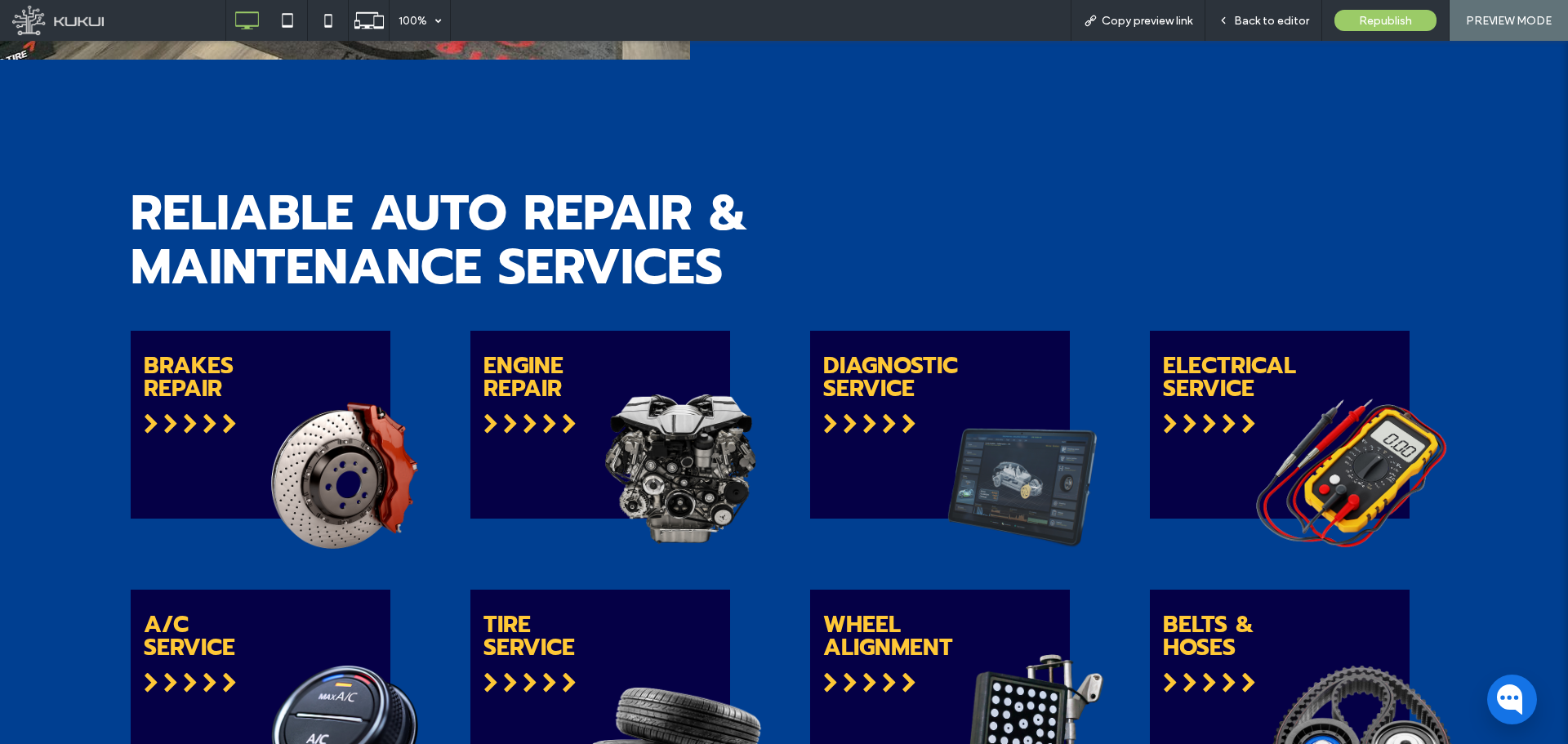 scroll, scrollTop: 2368, scrollLeft: 0, axis: vertical 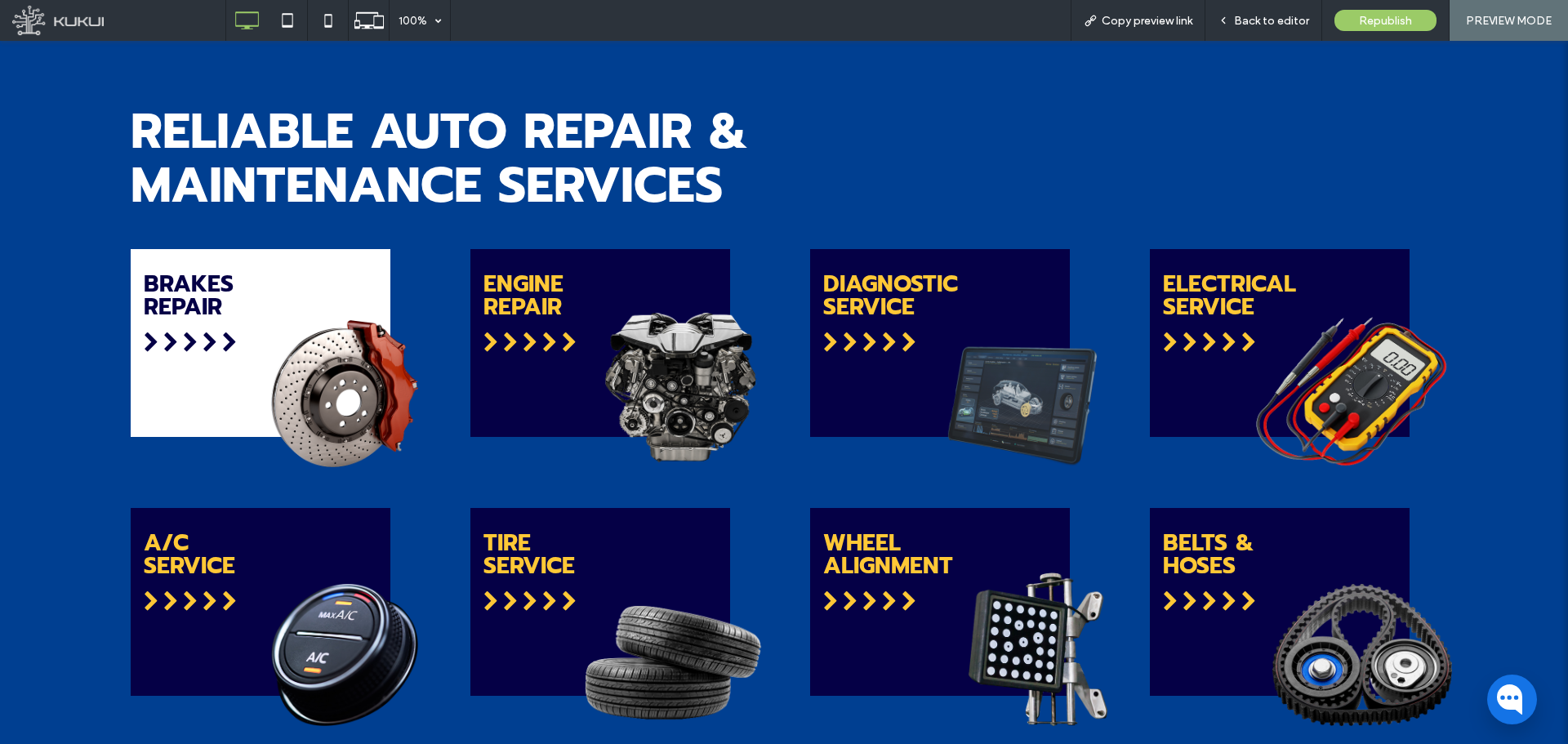click on "BRAKES REPAIR" at bounding box center [225, 296] 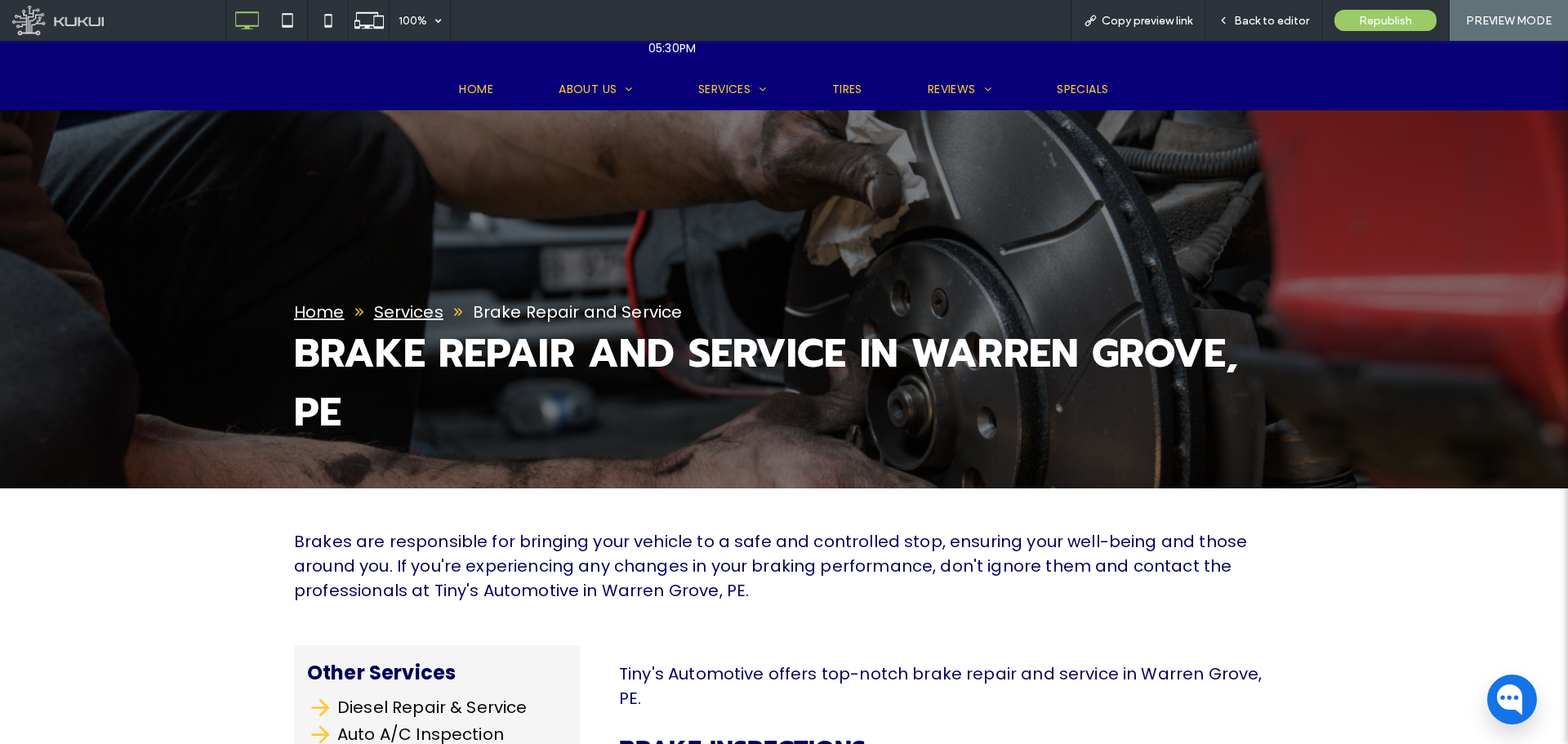scroll, scrollTop: 245, scrollLeft: 0, axis: vertical 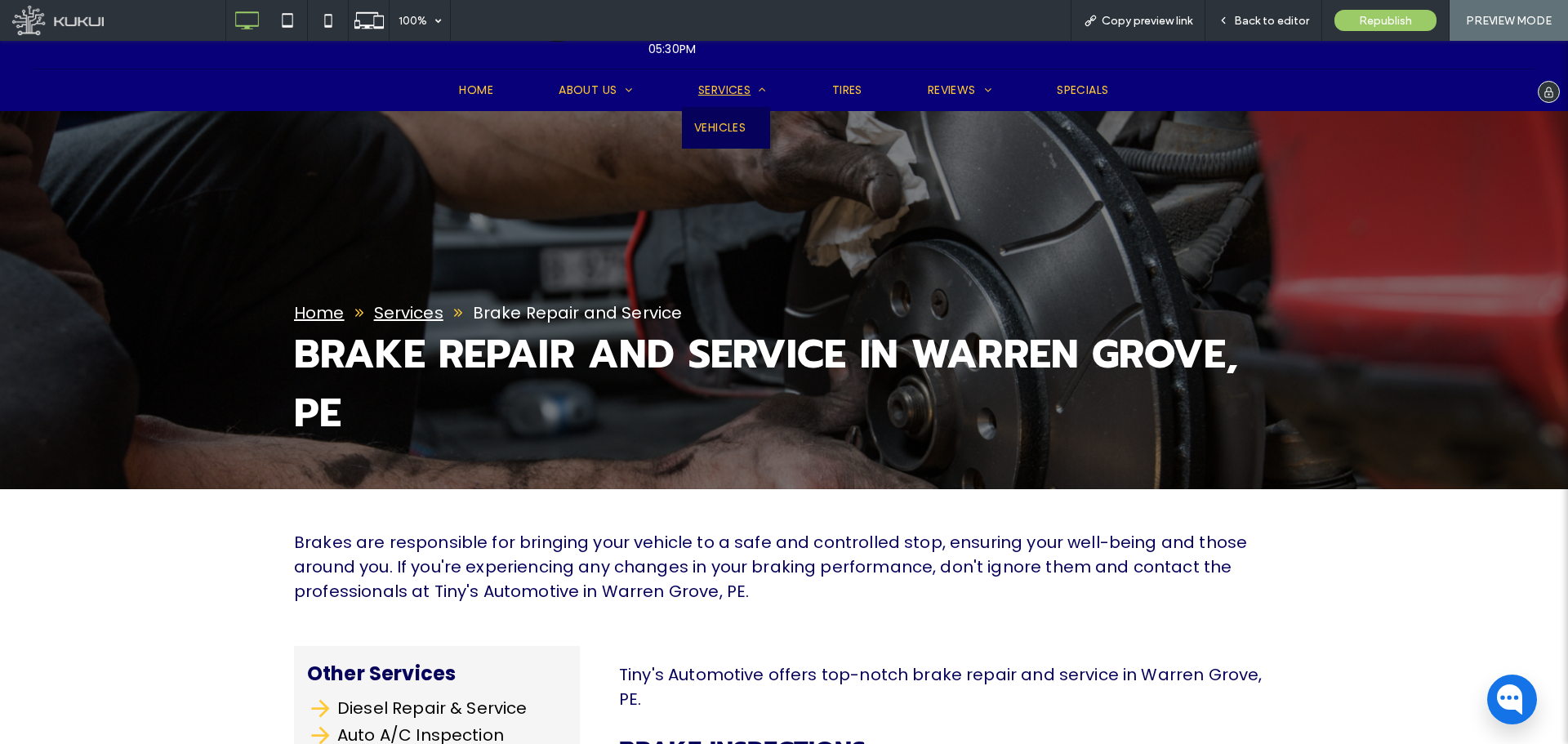 click on "Services" at bounding box center [733, 90] 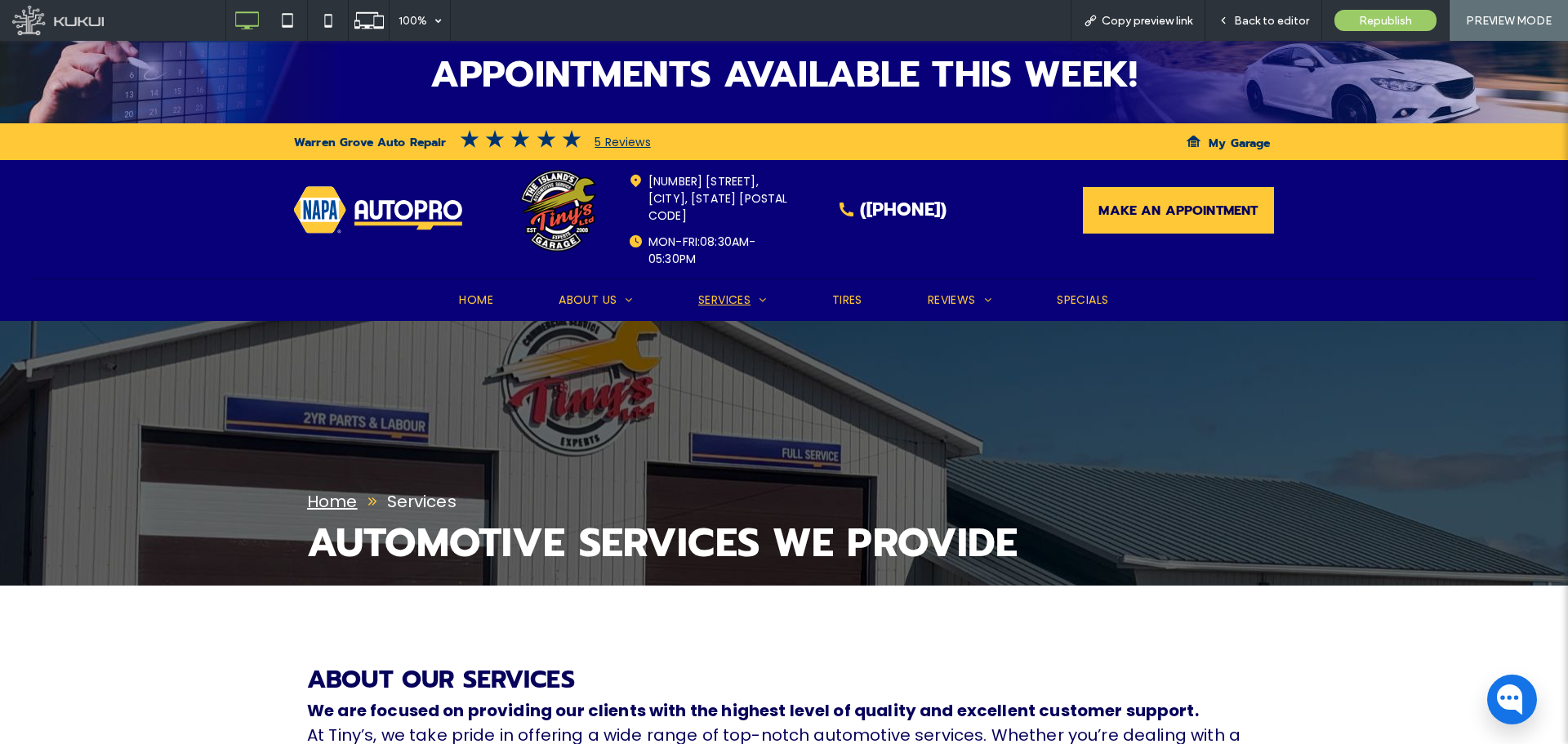 scroll, scrollTop: 0, scrollLeft: 0, axis: both 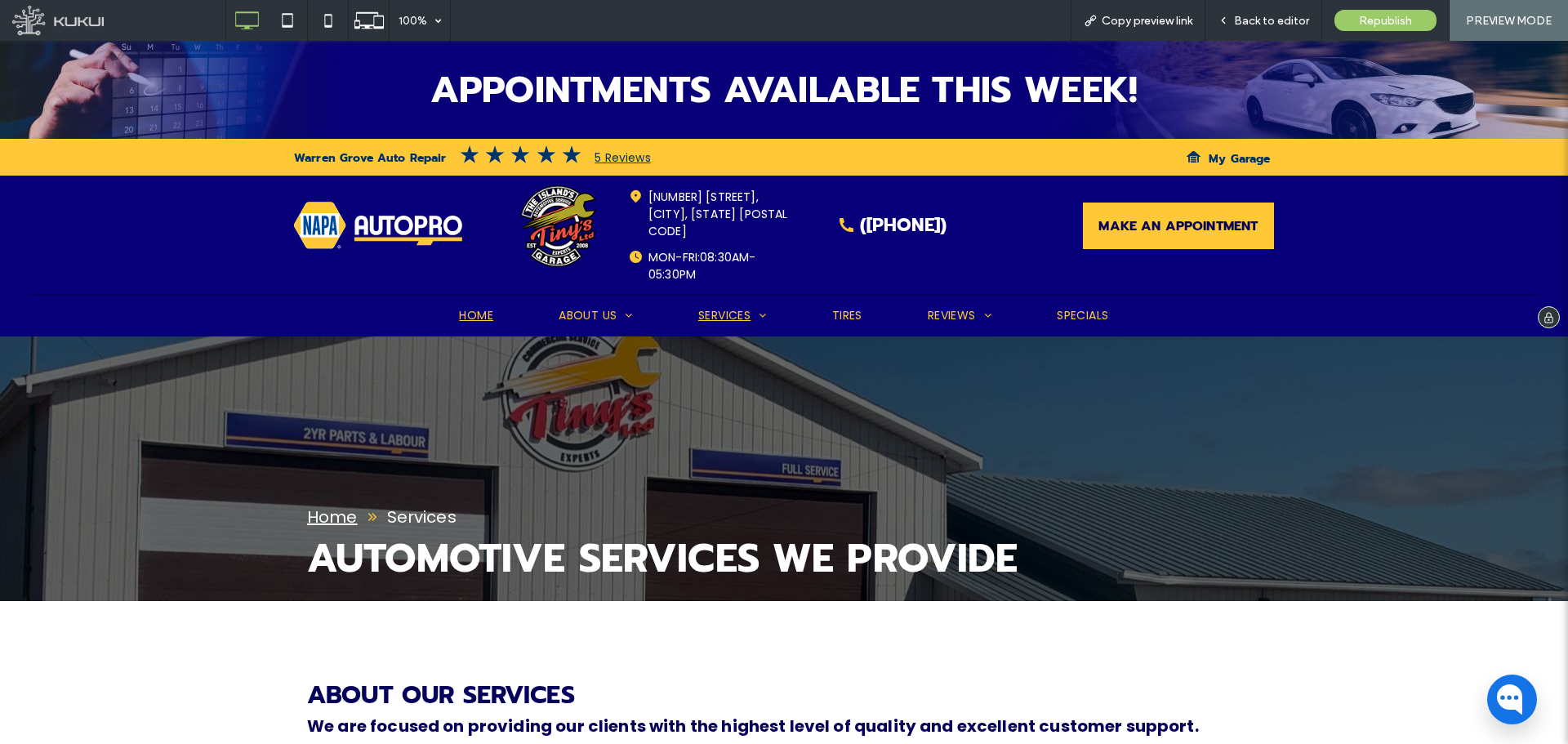 click on "Home" at bounding box center (476, 315) 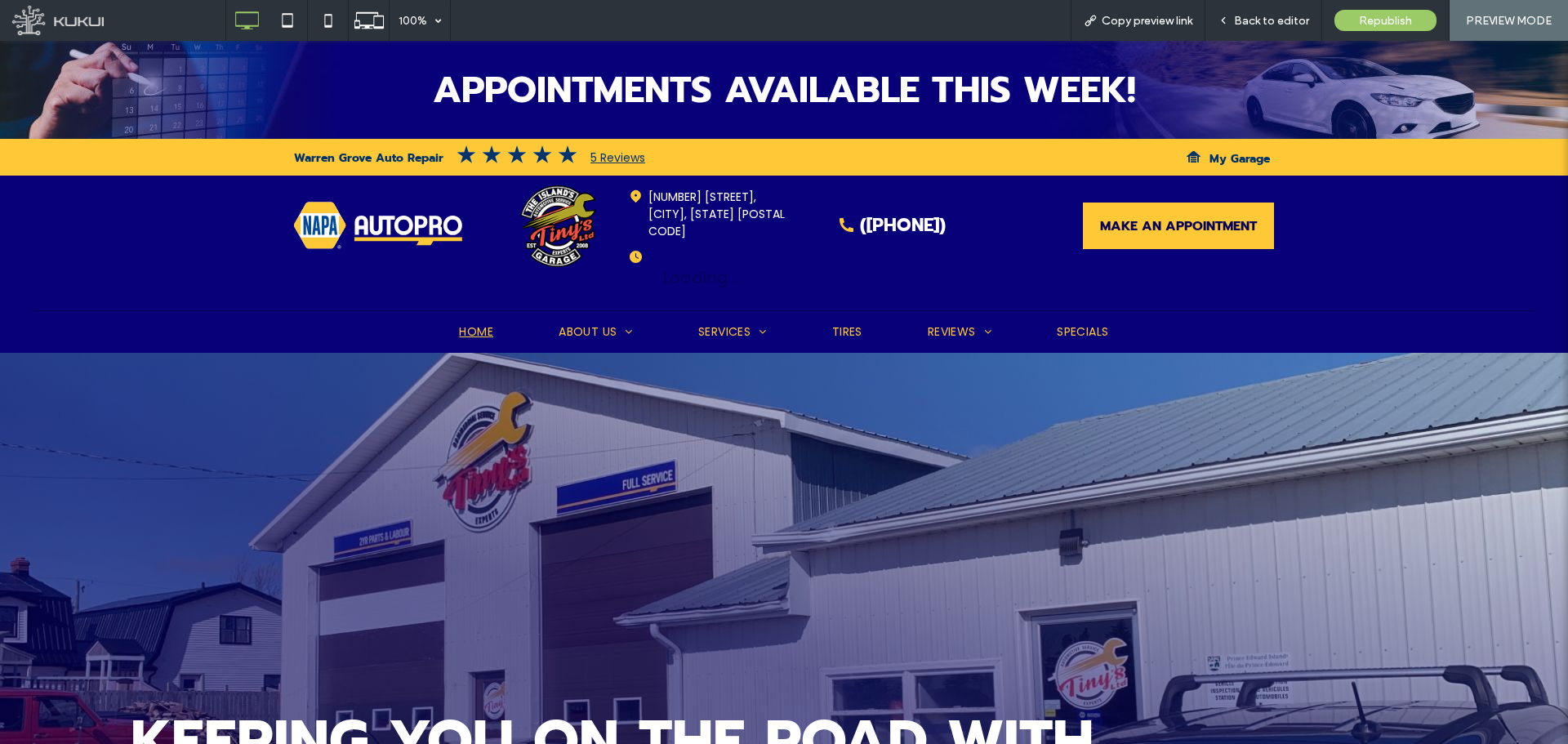 scroll, scrollTop: 0, scrollLeft: 0, axis: both 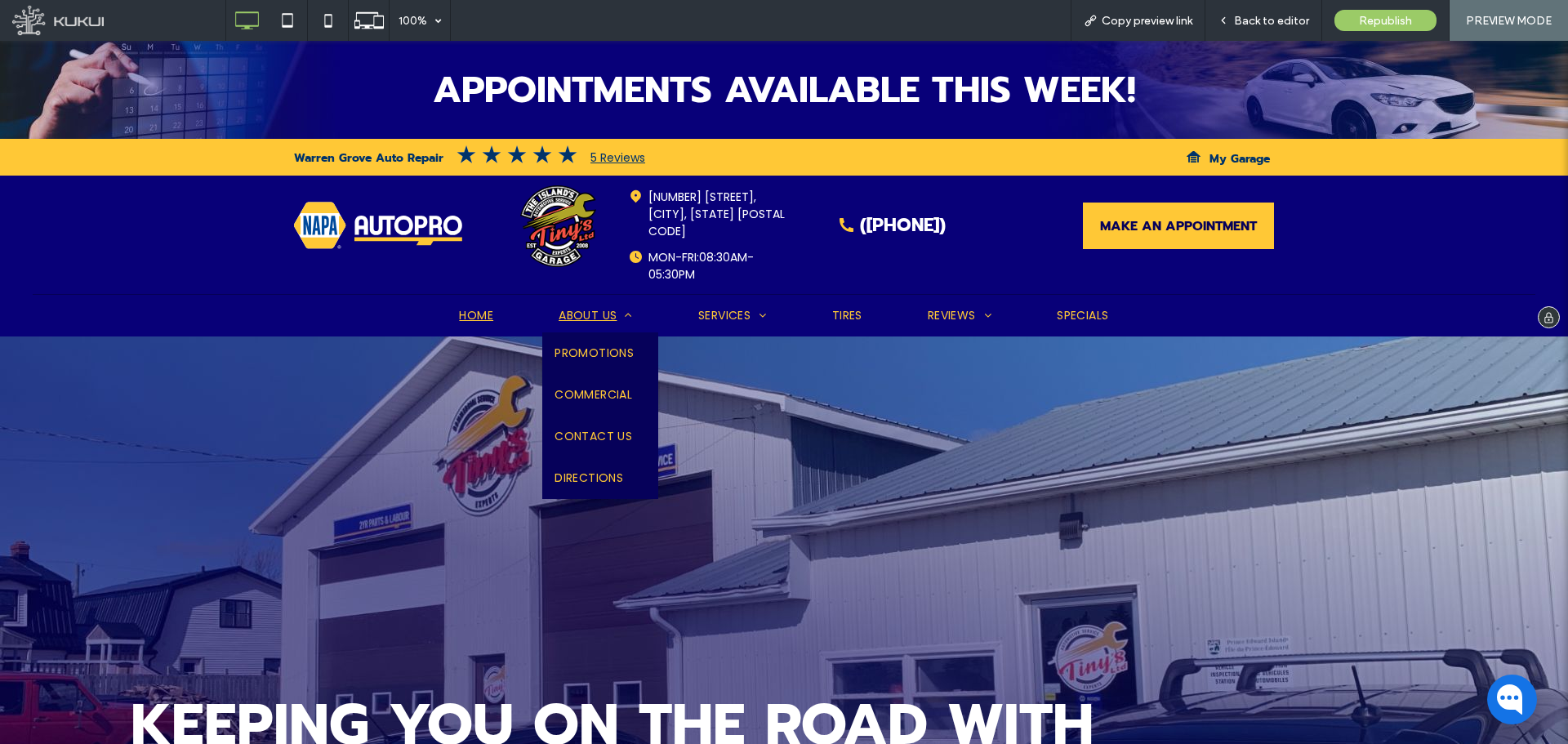 click on "About Us" at bounding box center (595, 315) 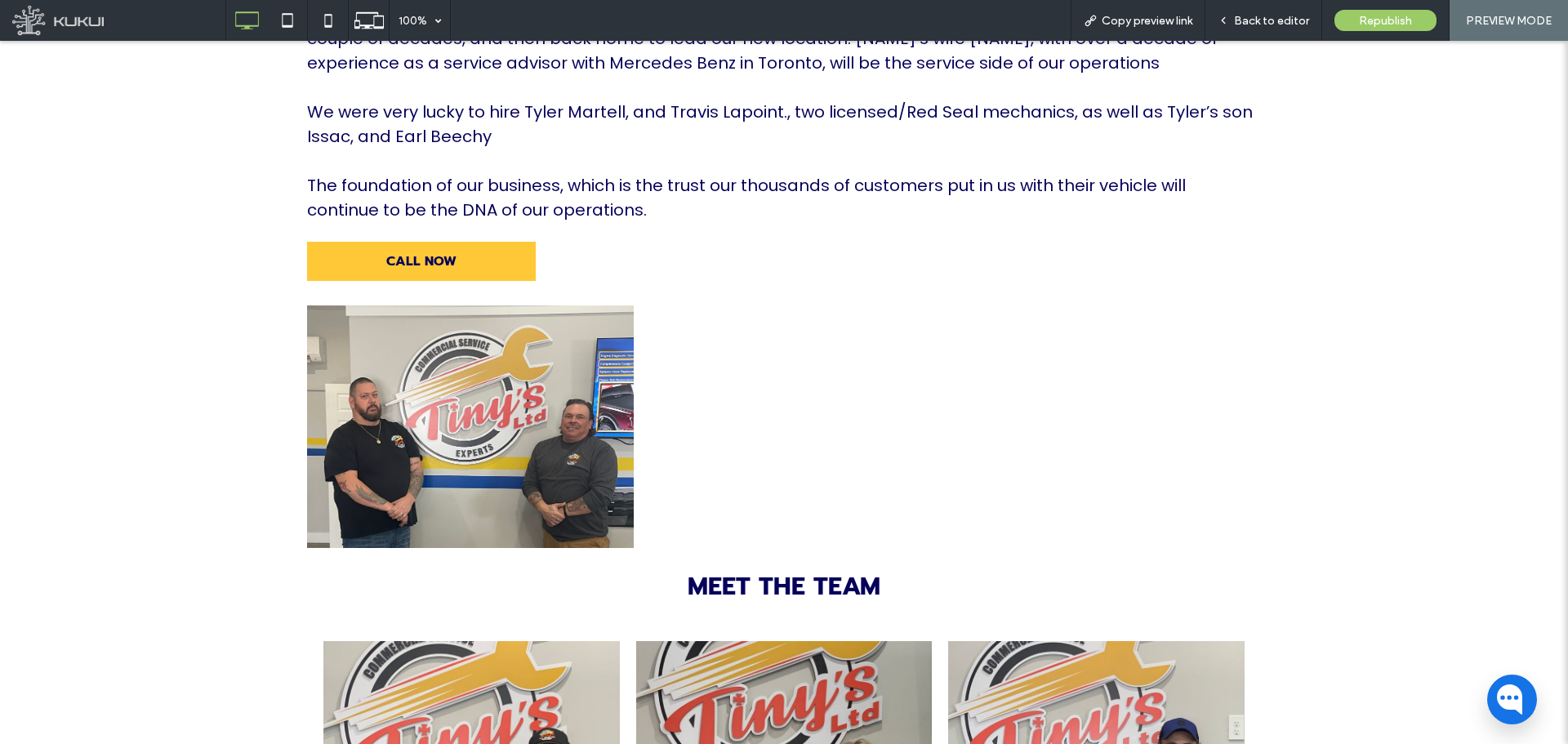scroll, scrollTop: 980, scrollLeft: 0, axis: vertical 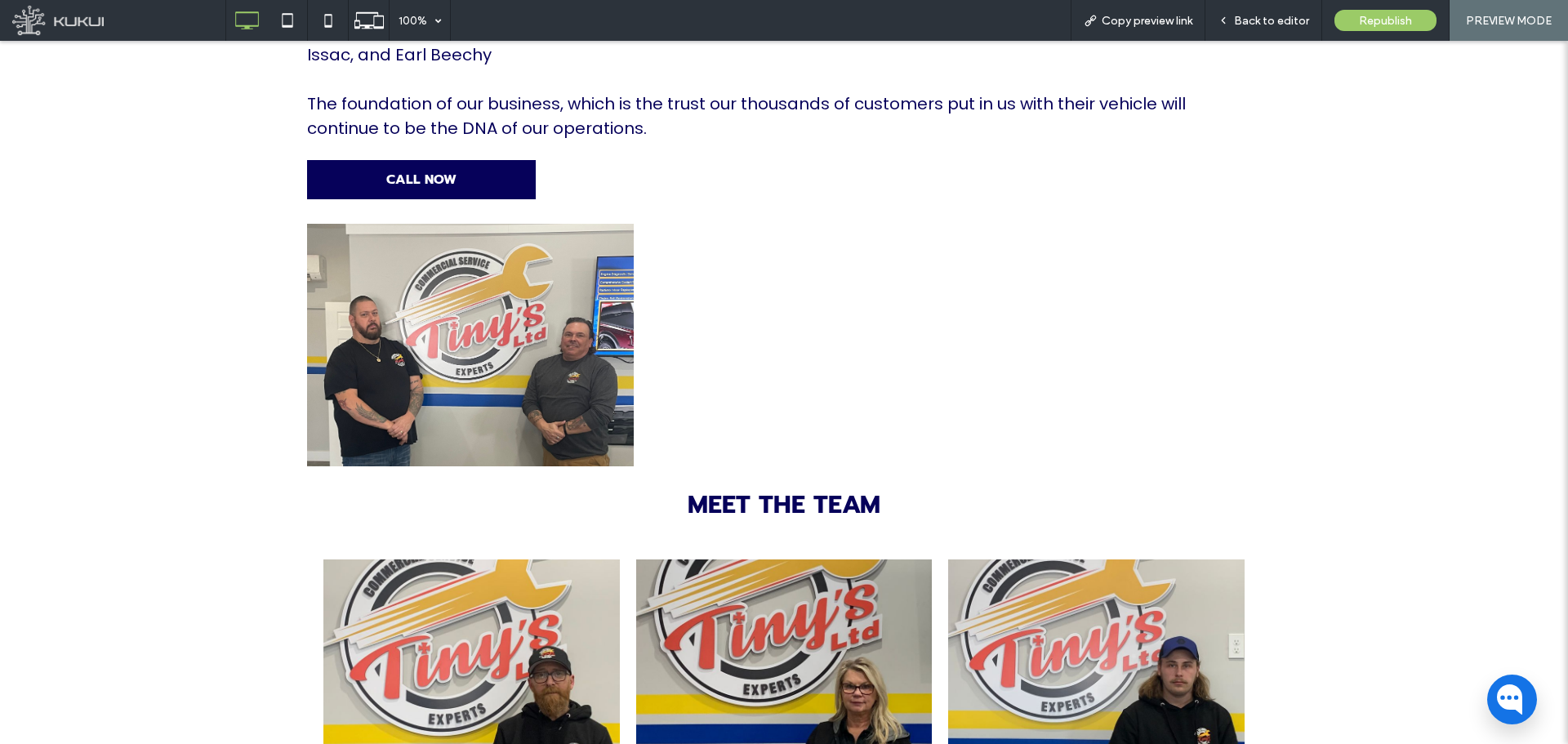 click on "CALL NOW" at bounding box center (421, 180) 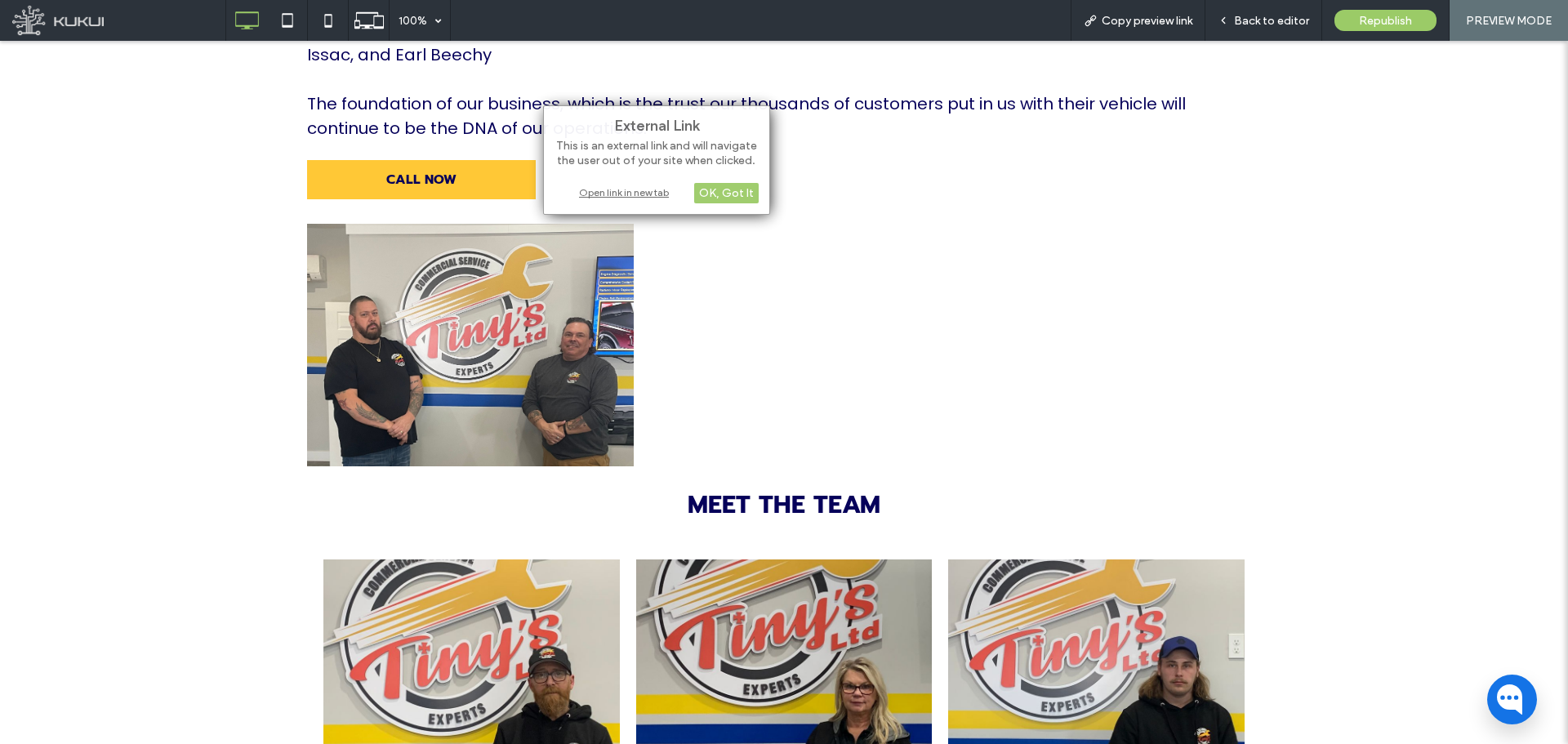 click on "Tiny's was founded in 2008 when my father Gordon Somerville retired from Ingersoll's very own CAMI Automotive. At this time my father was financially able to help make my dream of opening Tiny's ltd a reality. Over the past 16 years I have worked extremely hard to earn my customers loyalty. We strive to get our customers the most value, while producing work we are proud to put our name on. Tiny's is and always will be a small town family business with big dreams. I am extremely proud to have expanded our business to Prince Edward Island. I have had many personal and professional connections to PEI over the years, and in lieu of that, was able to secure a trusted partnership with Mike Blanchard, who spent his first 27 years on the Island before moving to Ontario for a couple of decades, and then back home to lead our new location. Mike’s wife Kim, with over a decade of experience as a service advisor with Mercedes Benz in Toronto, will be the service side of our operations
CALL NOW" at bounding box center (784, -63) 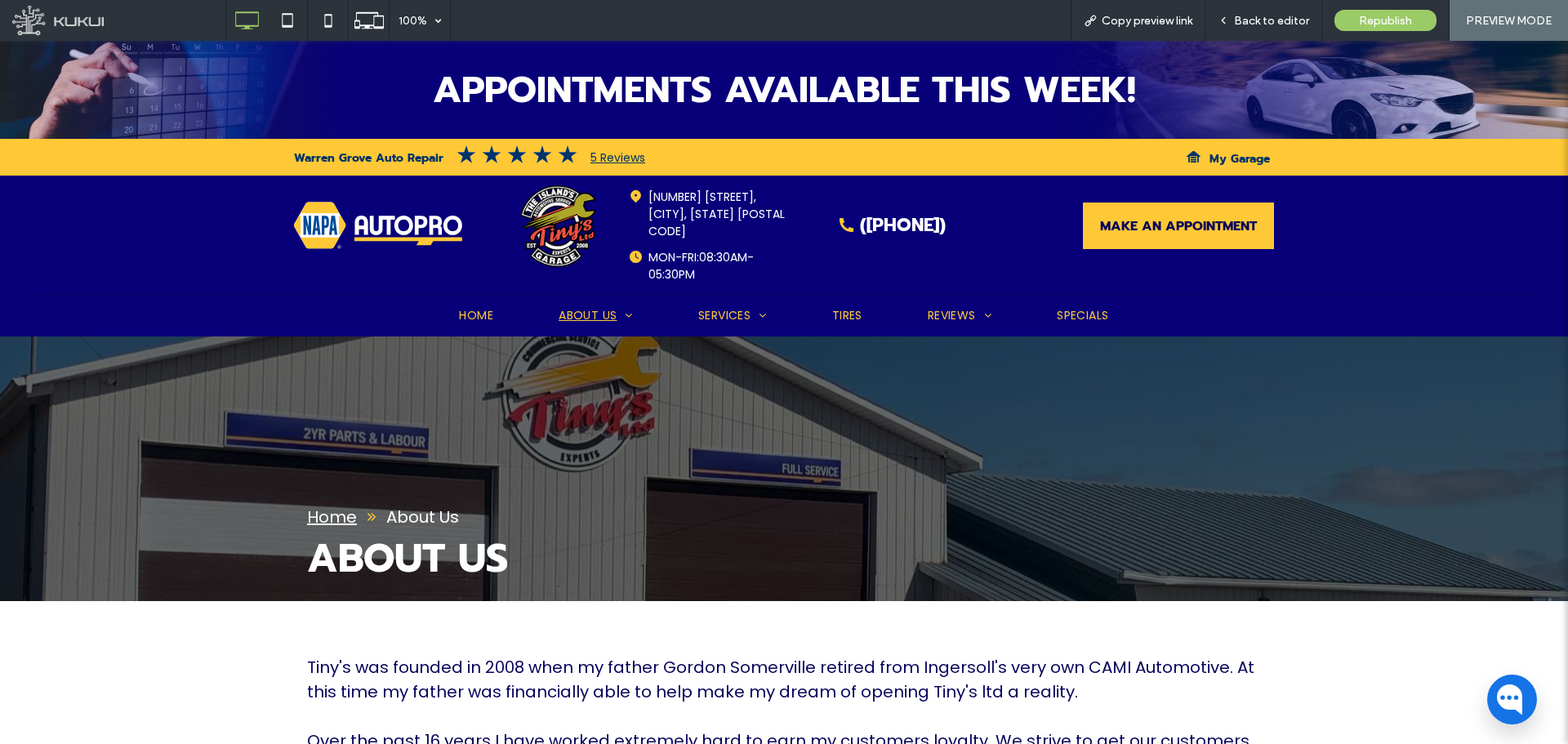 scroll, scrollTop: 82, scrollLeft: 0, axis: vertical 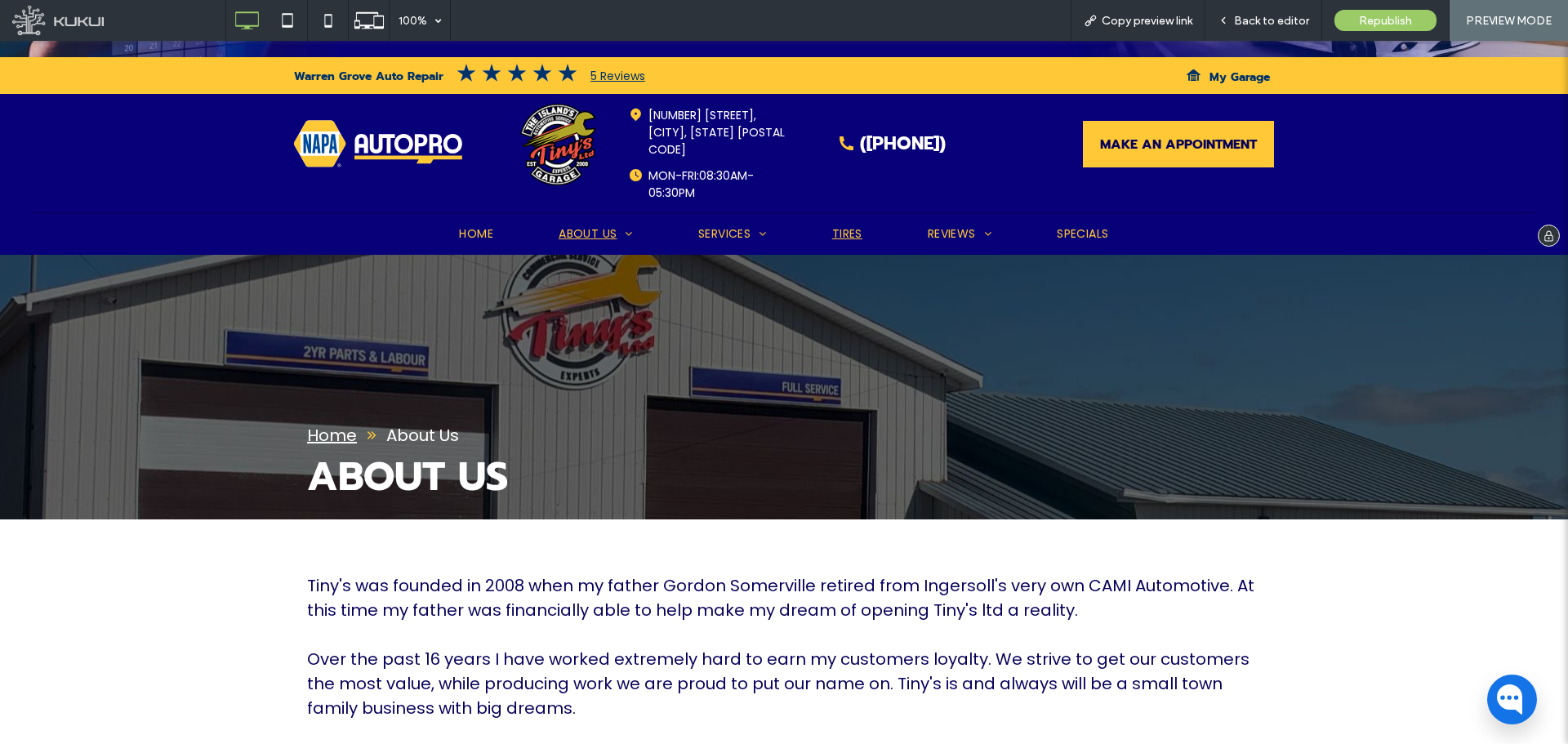 click on "Tires" at bounding box center (847, 234) 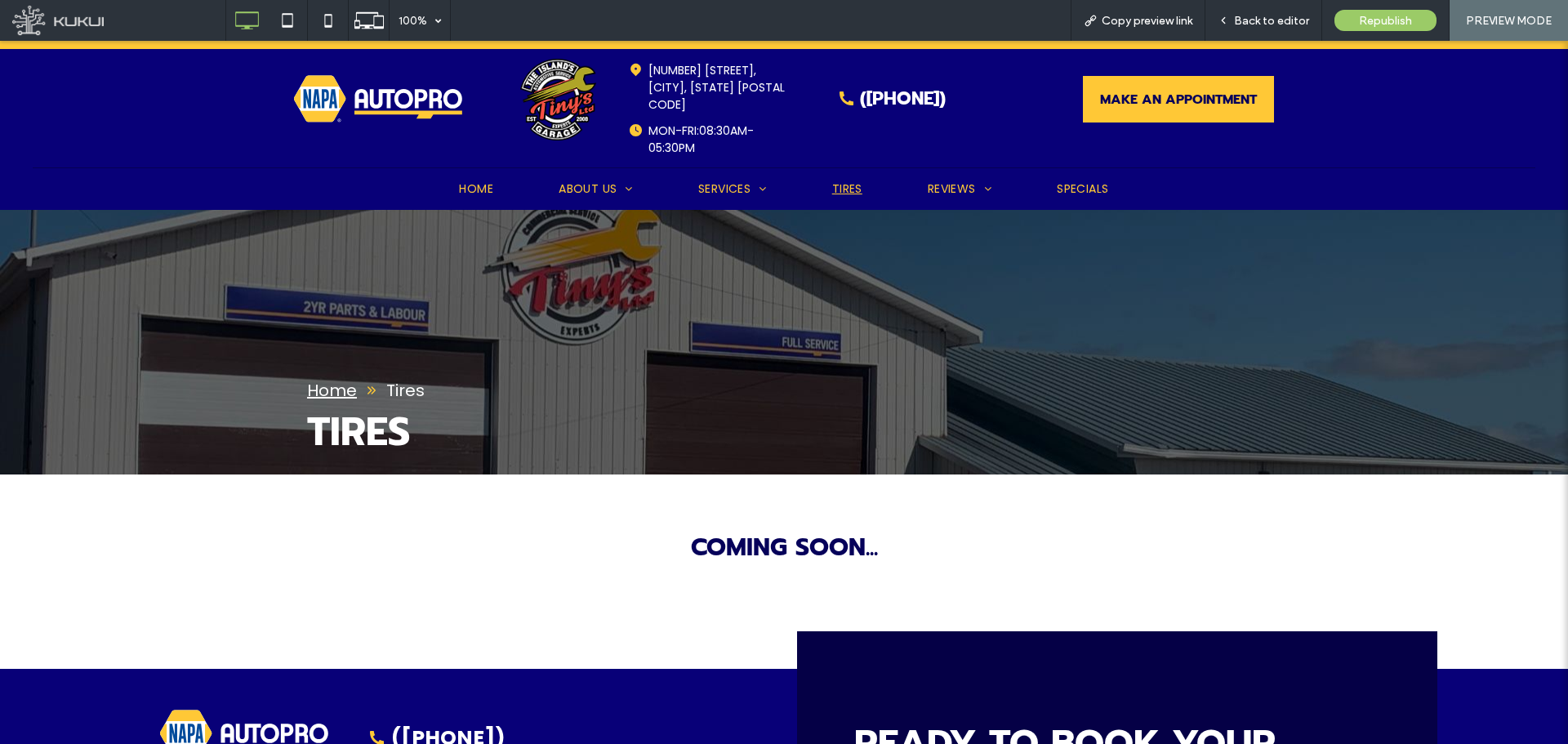 scroll, scrollTop: 163, scrollLeft: 0, axis: vertical 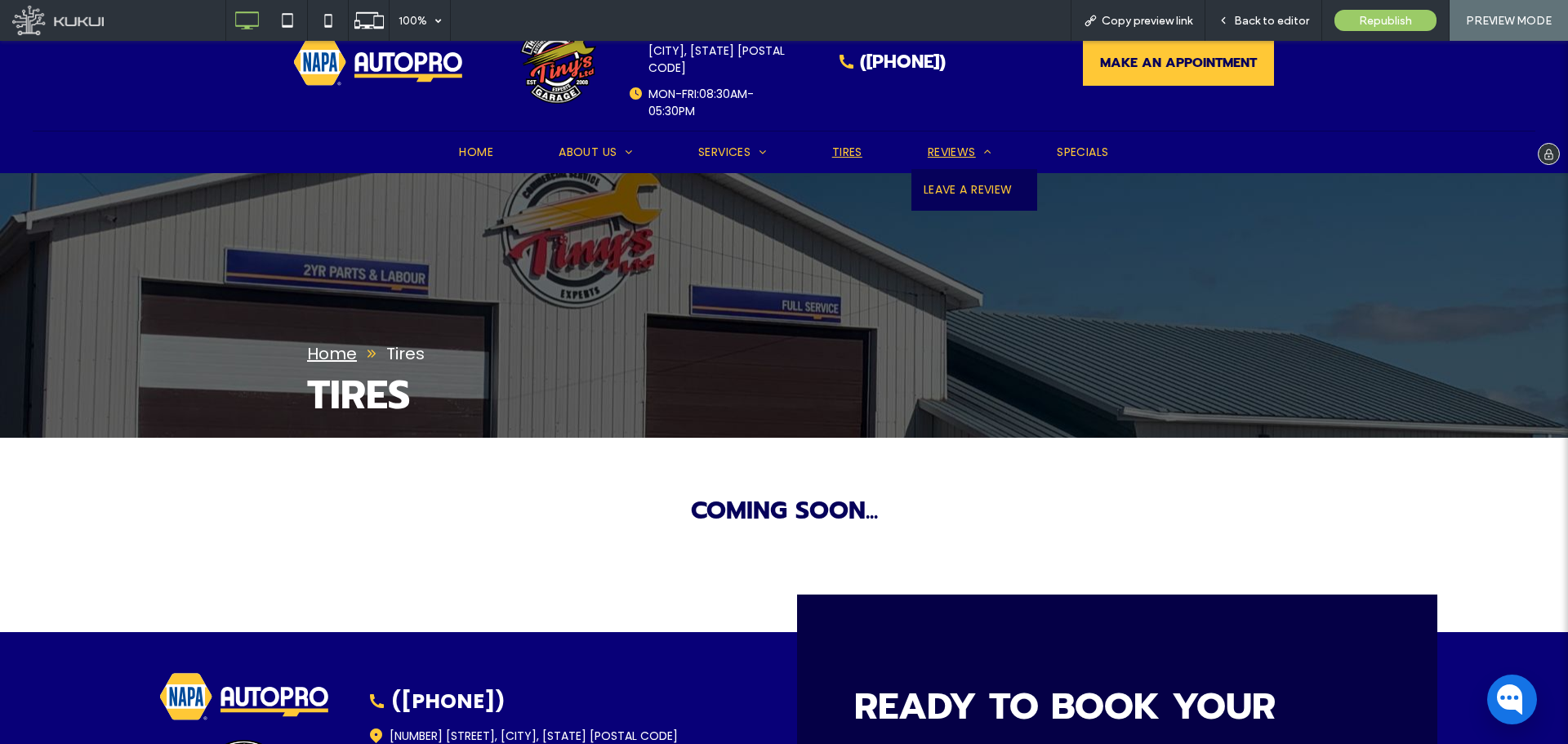 click on "Reviews" at bounding box center (960, 152) 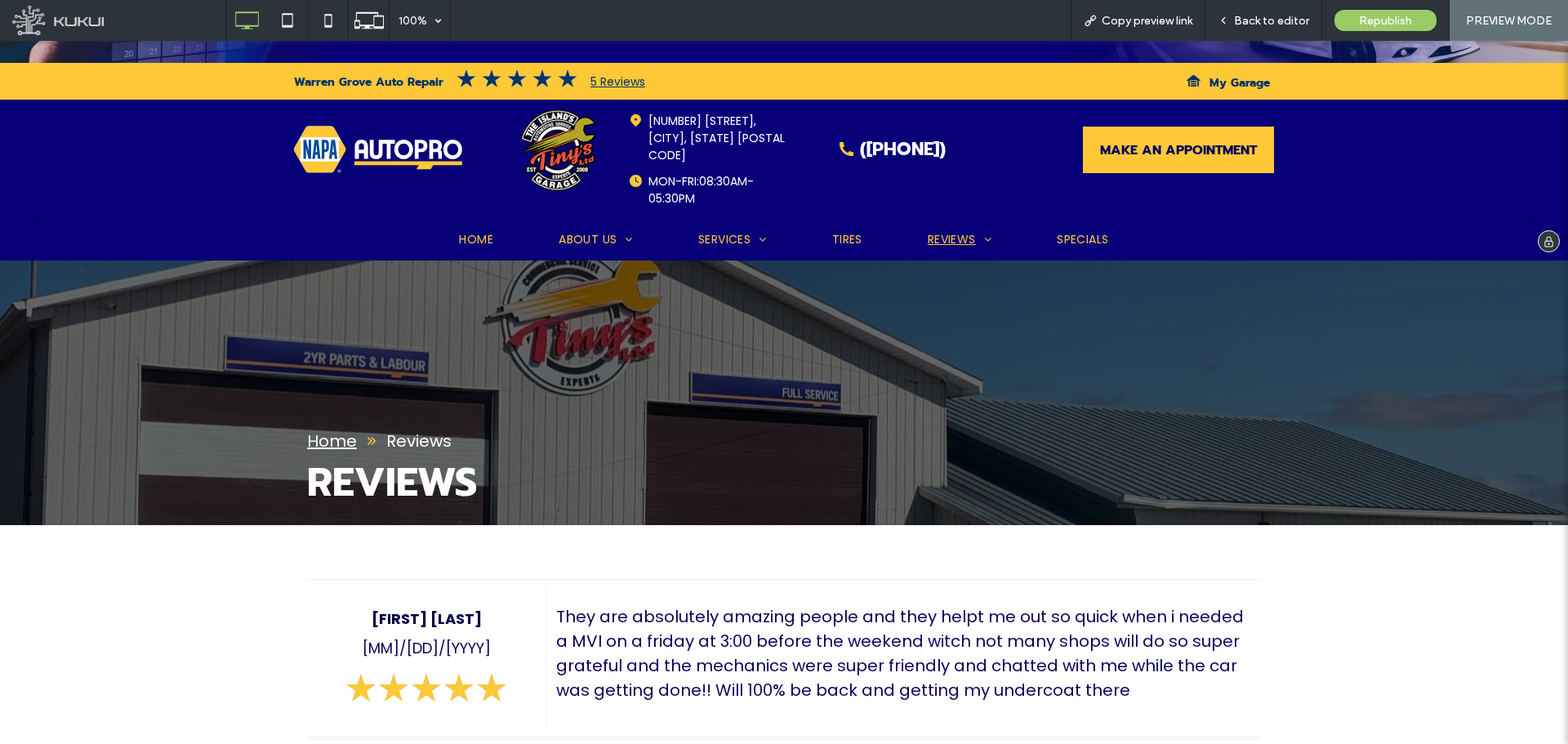 scroll, scrollTop: 0, scrollLeft: 0, axis: both 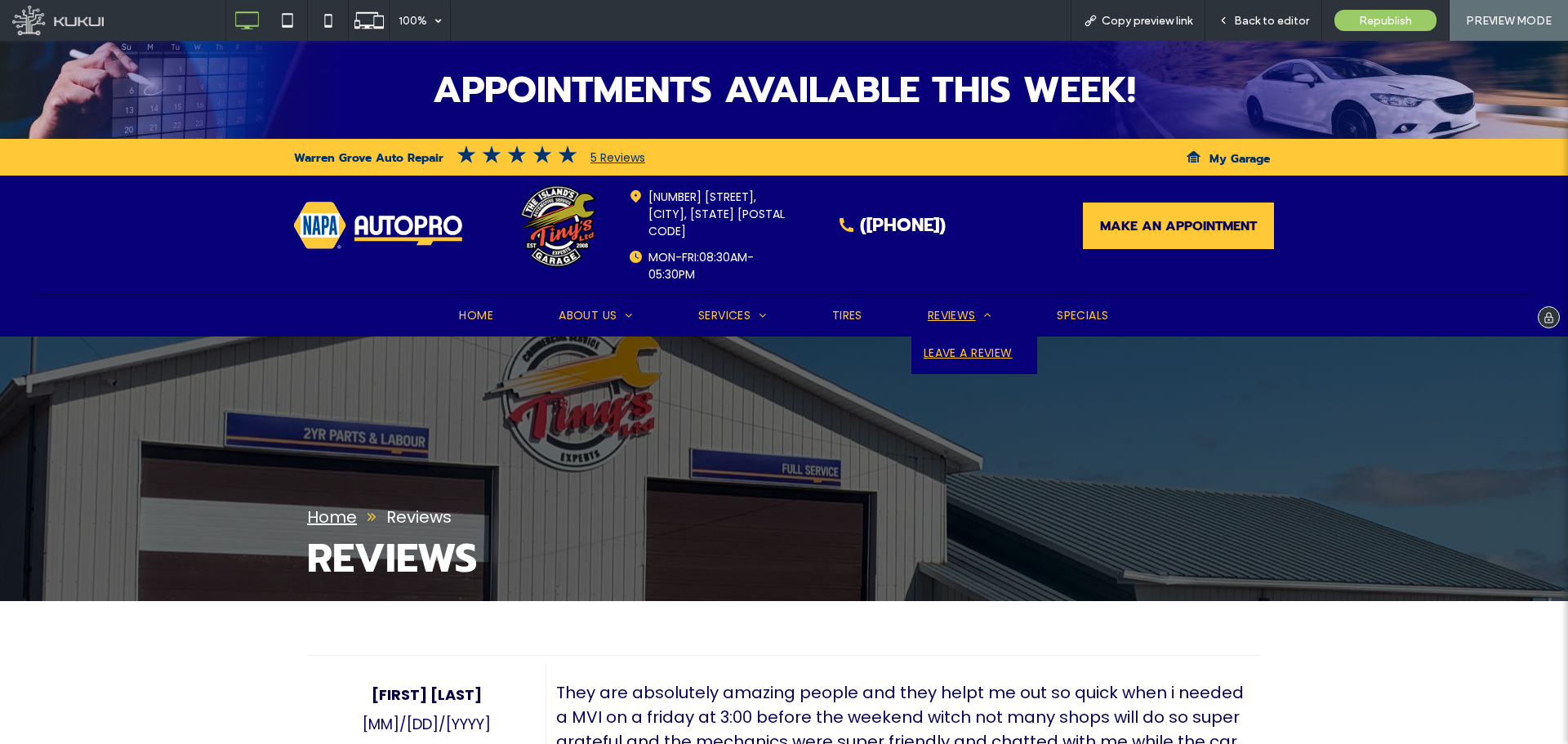 click on "Leave A Review" at bounding box center (968, 353) 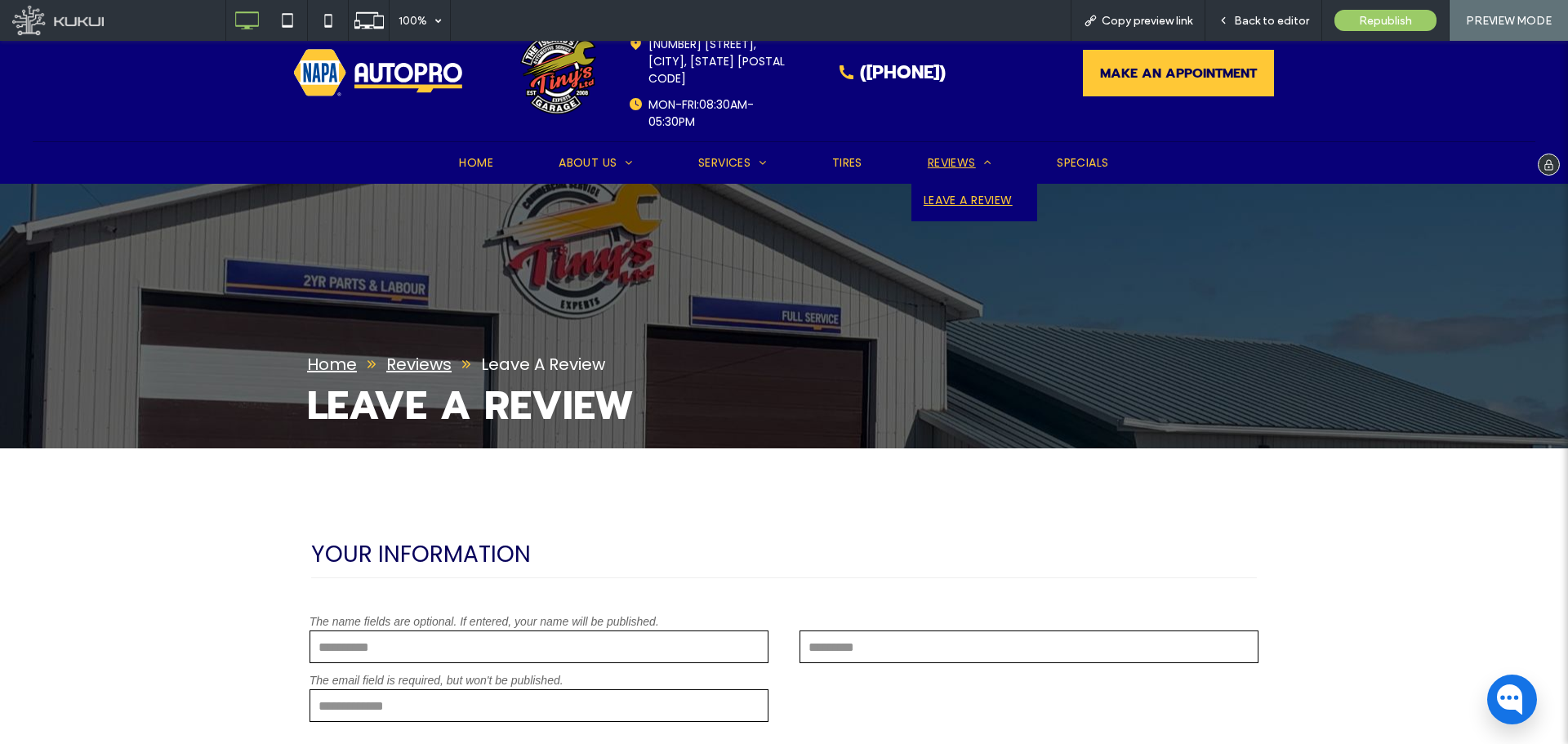 scroll, scrollTop: 82, scrollLeft: 0, axis: vertical 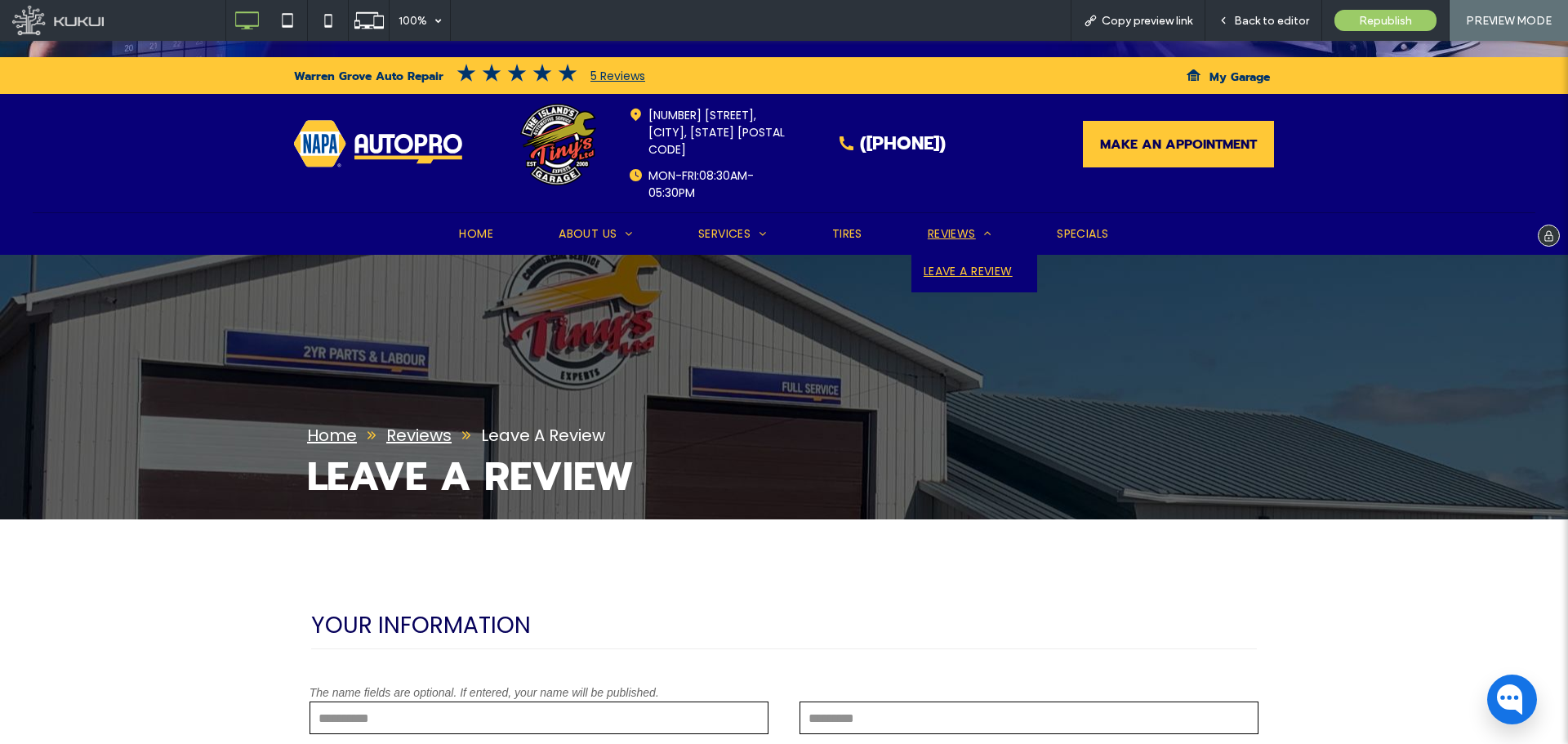 click on "Reviews" at bounding box center [960, 234] 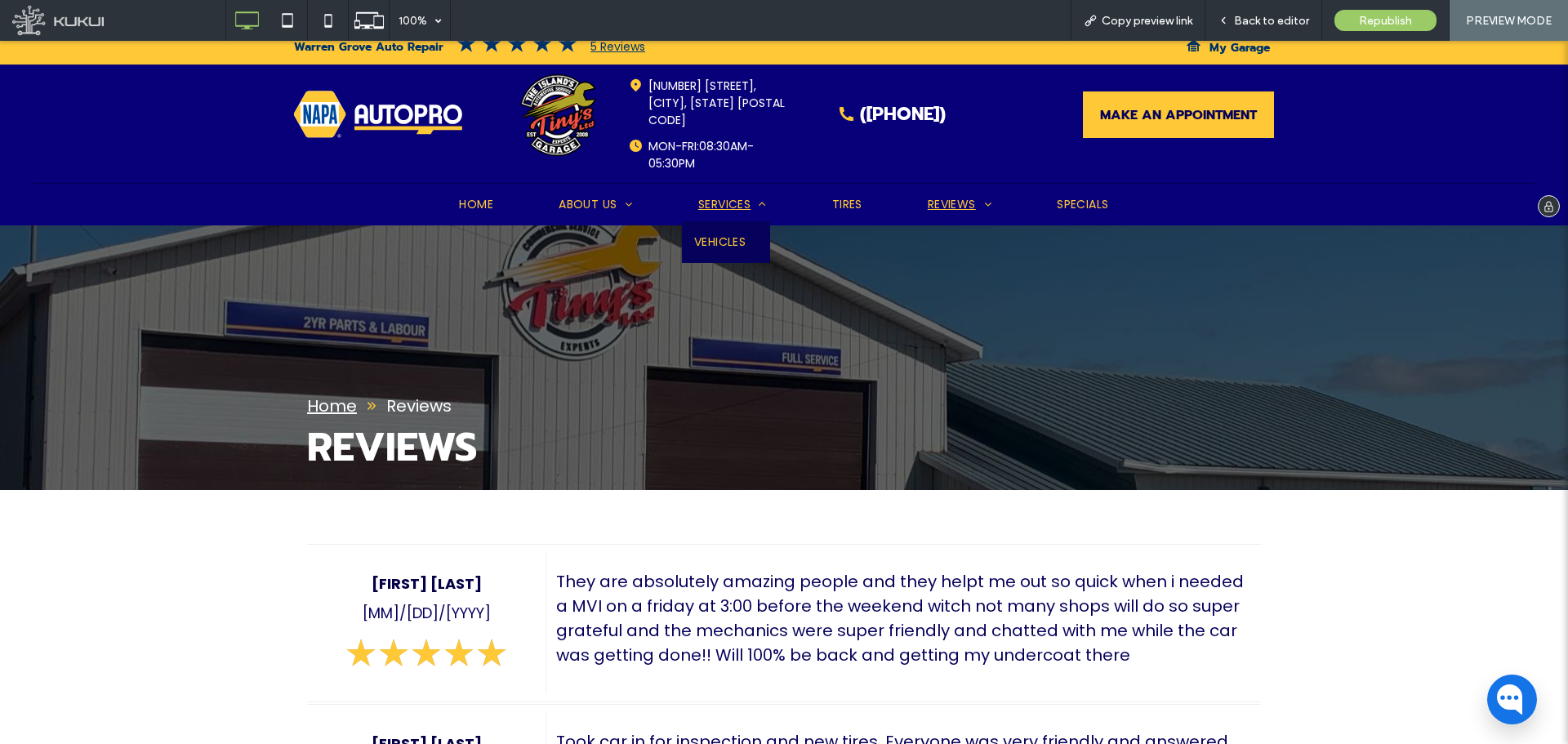 scroll, scrollTop: 82, scrollLeft: 0, axis: vertical 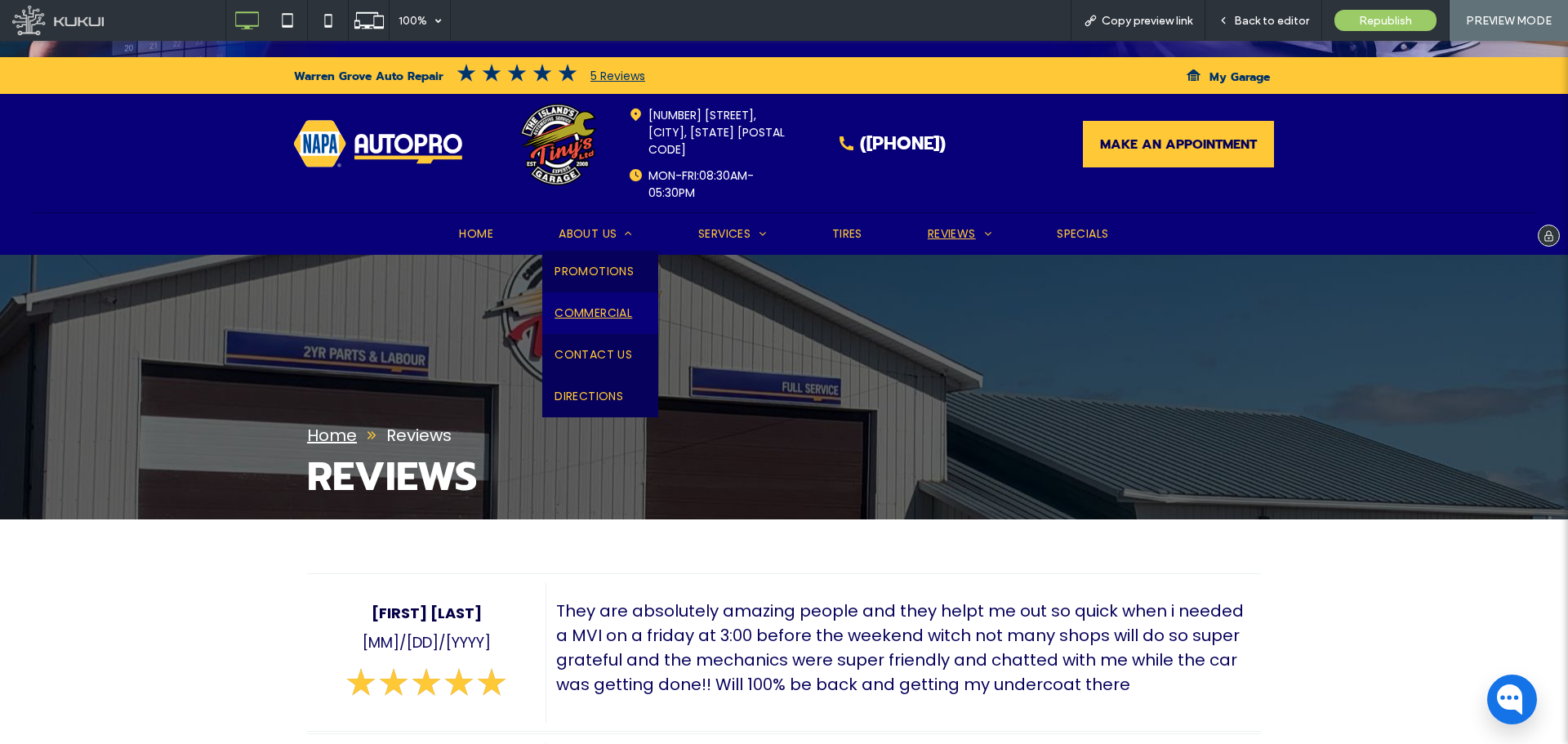click on "Commercial" at bounding box center [593, 313] 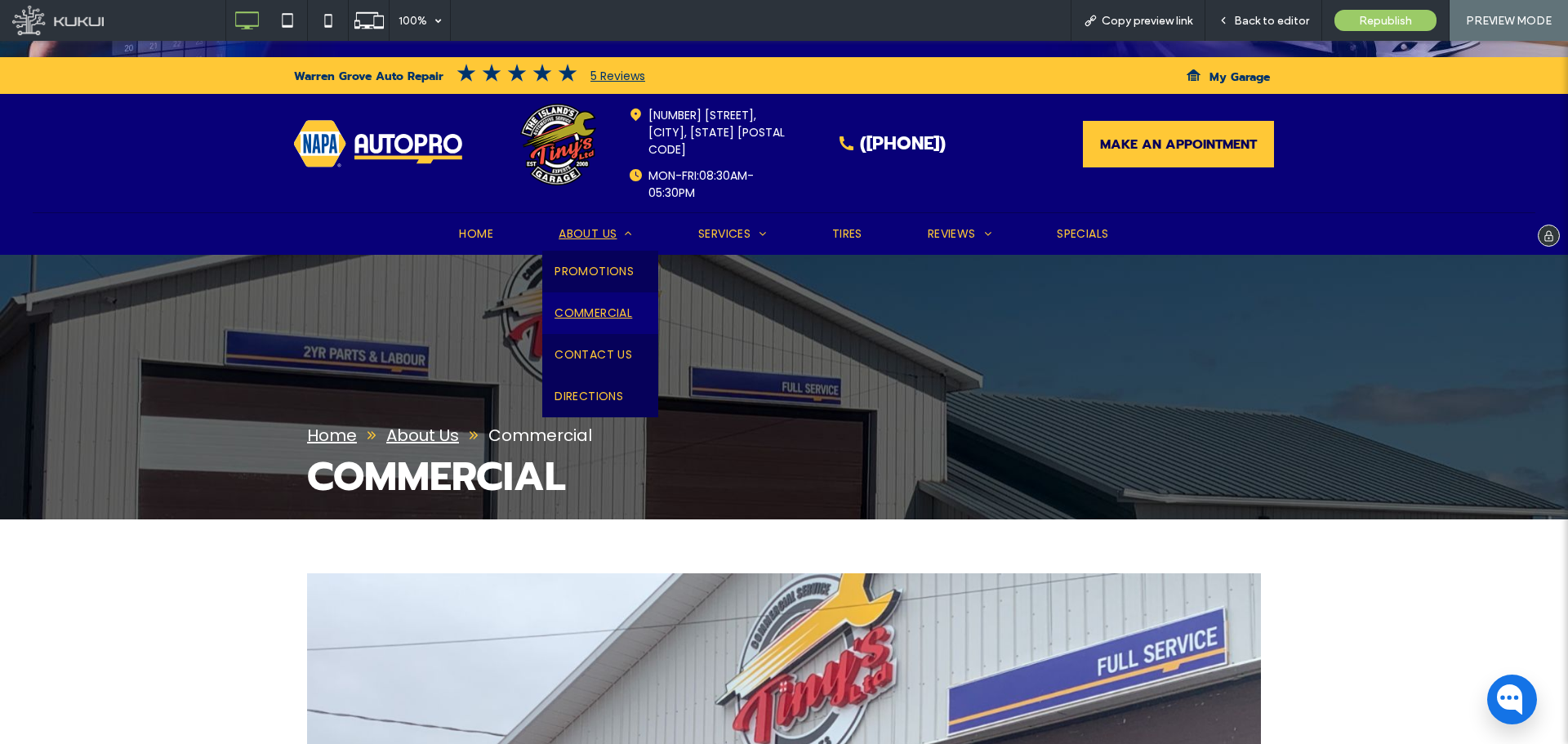 scroll, scrollTop: 0, scrollLeft: 0, axis: both 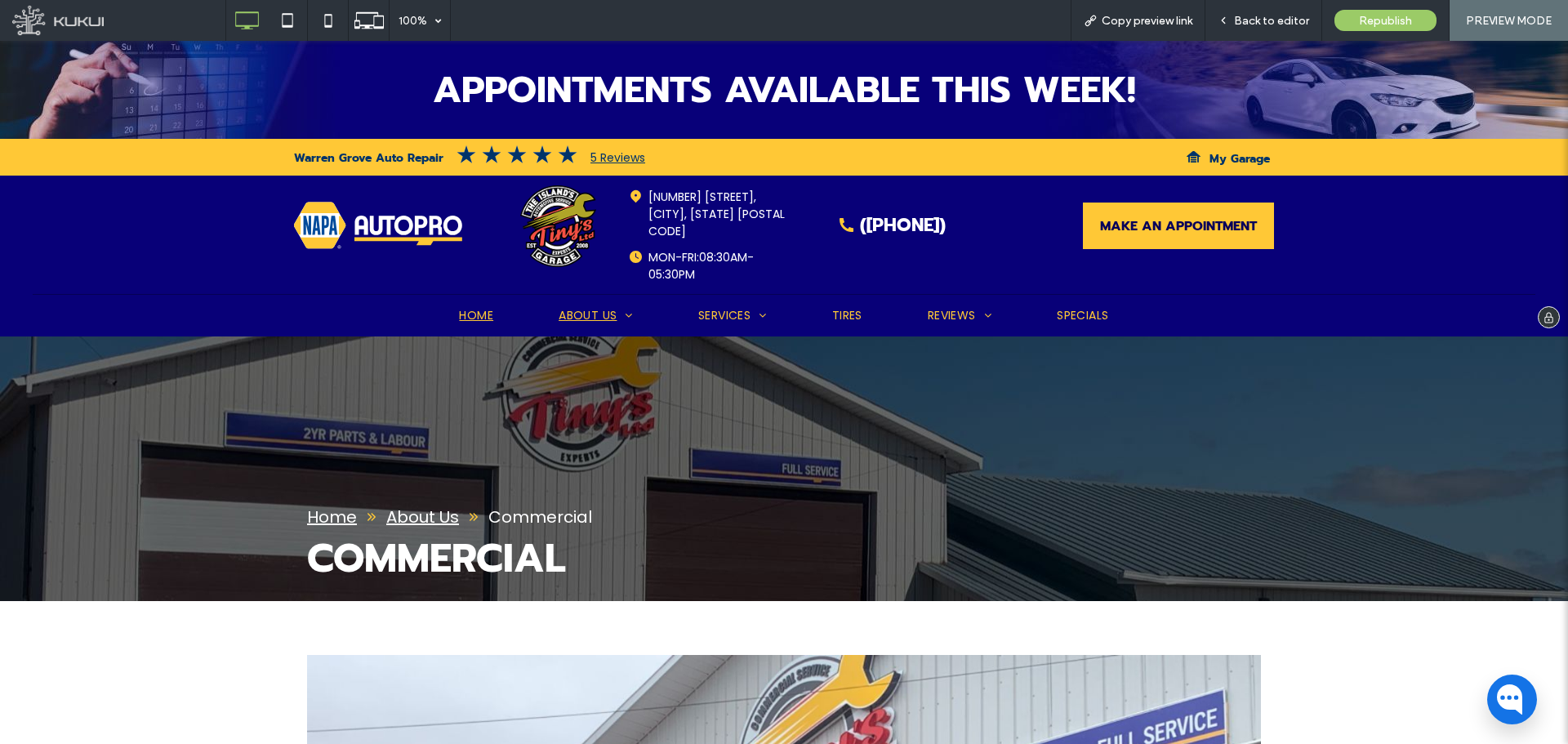 click on "Home" at bounding box center [476, 315] 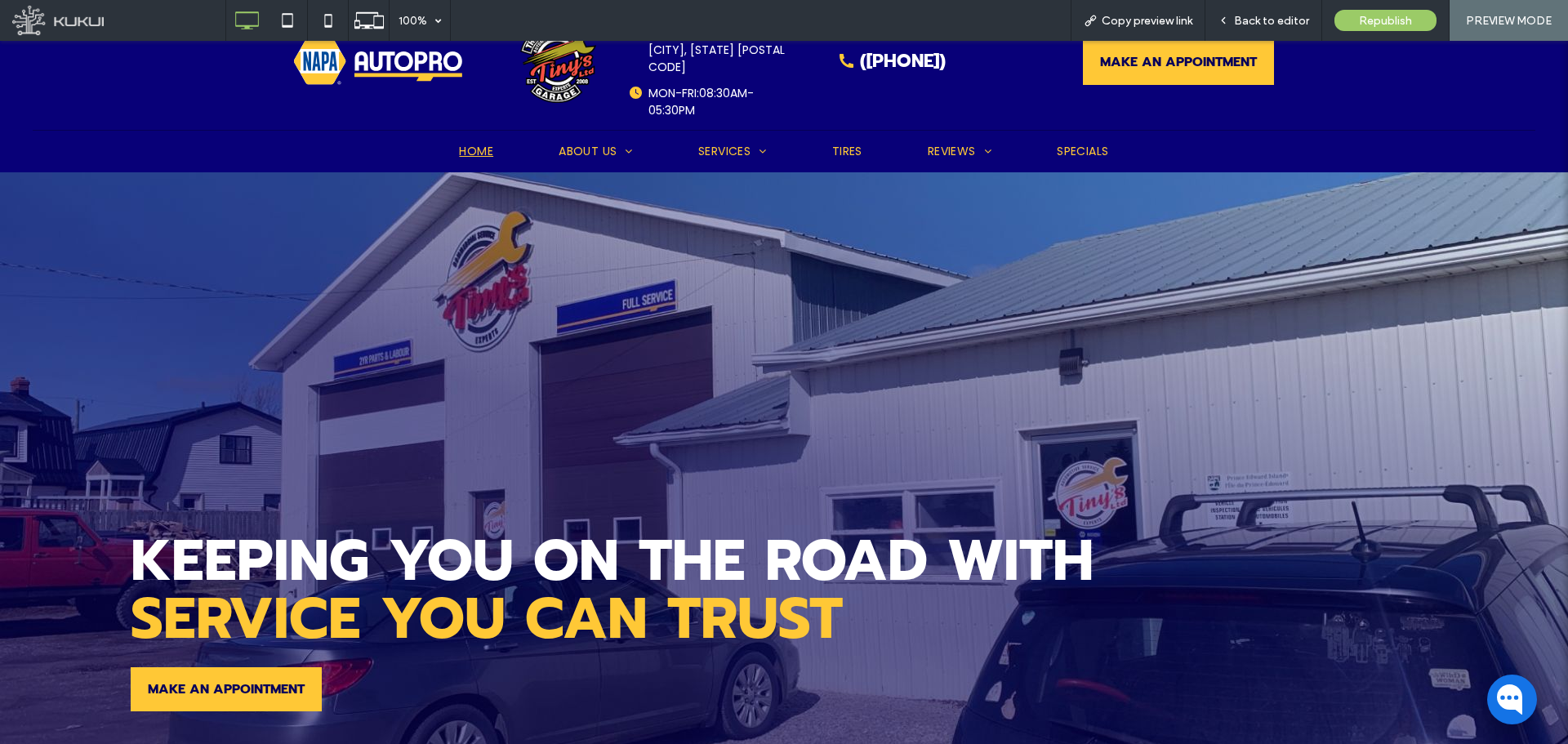 scroll, scrollTop: 0, scrollLeft: 0, axis: both 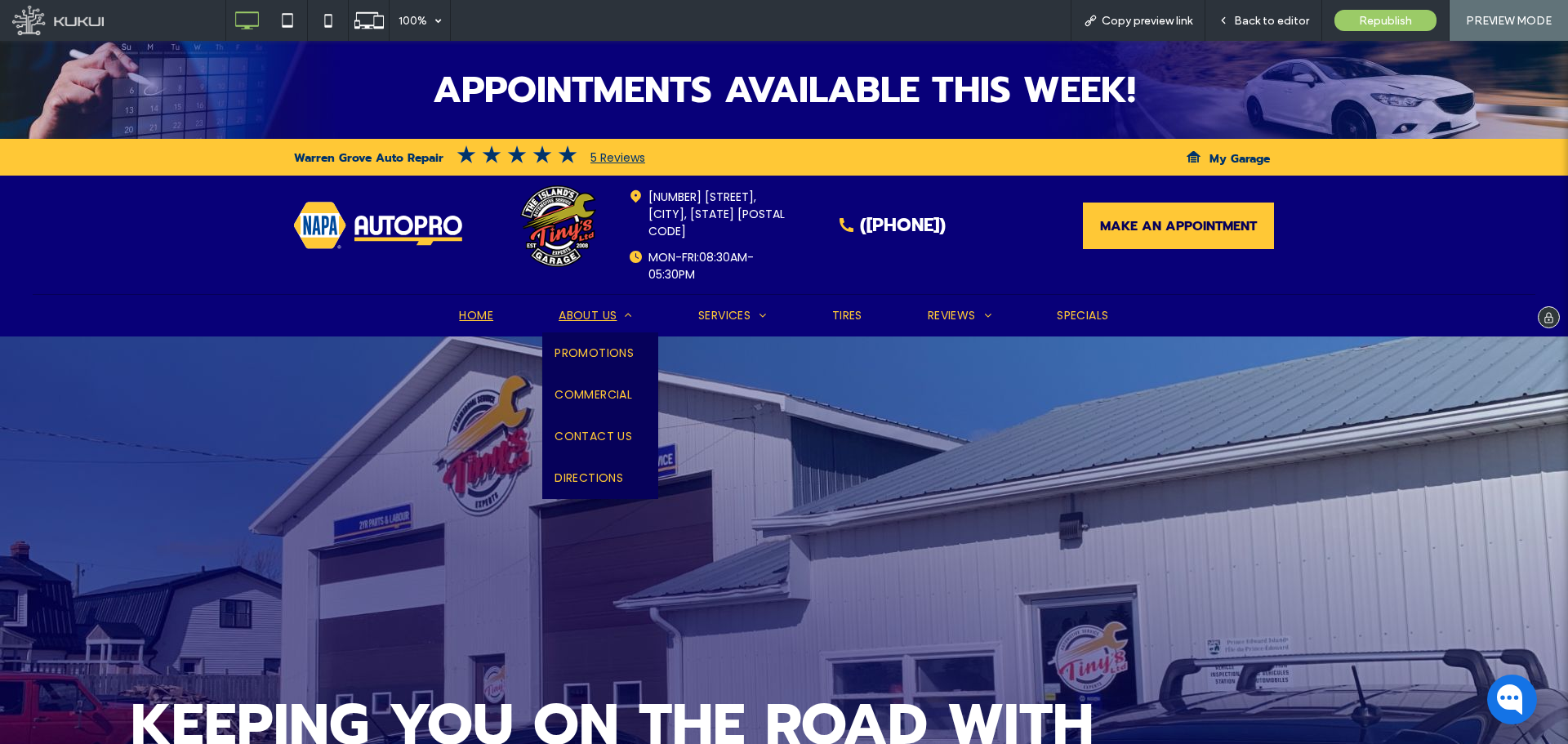 click on "About Us" at bounding box center (595, 315) 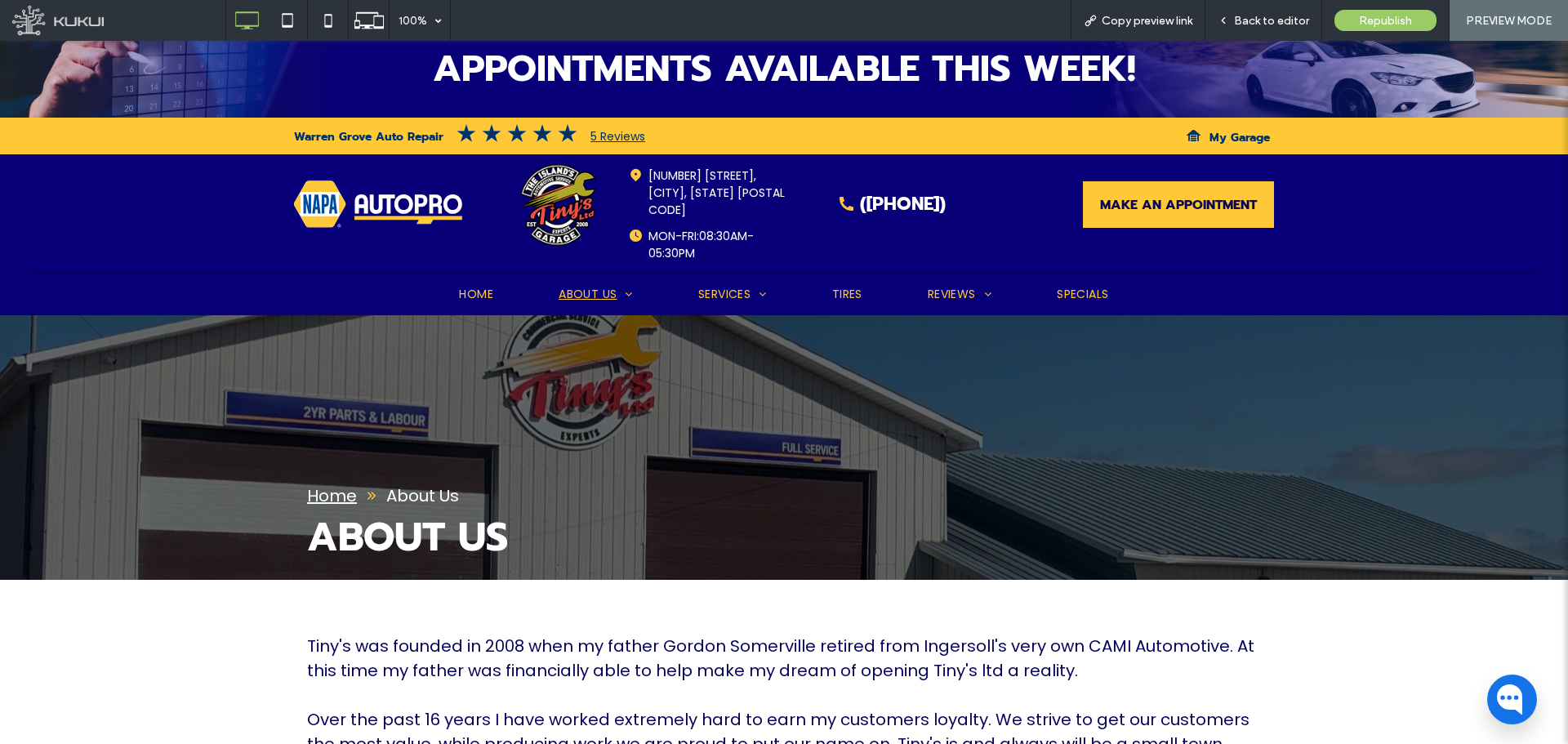 scroll, scrollTop: 0, scrollLeft: 0, axis: both 